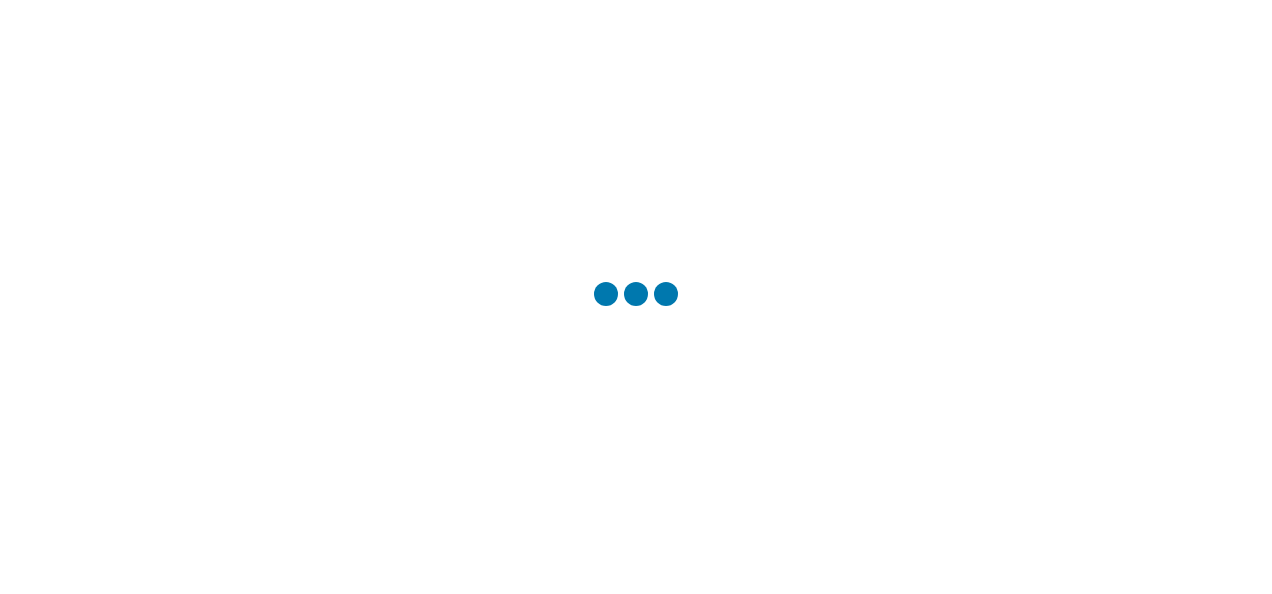 scroll, scrollTop: 0, scrollLeft: 0, axis: both 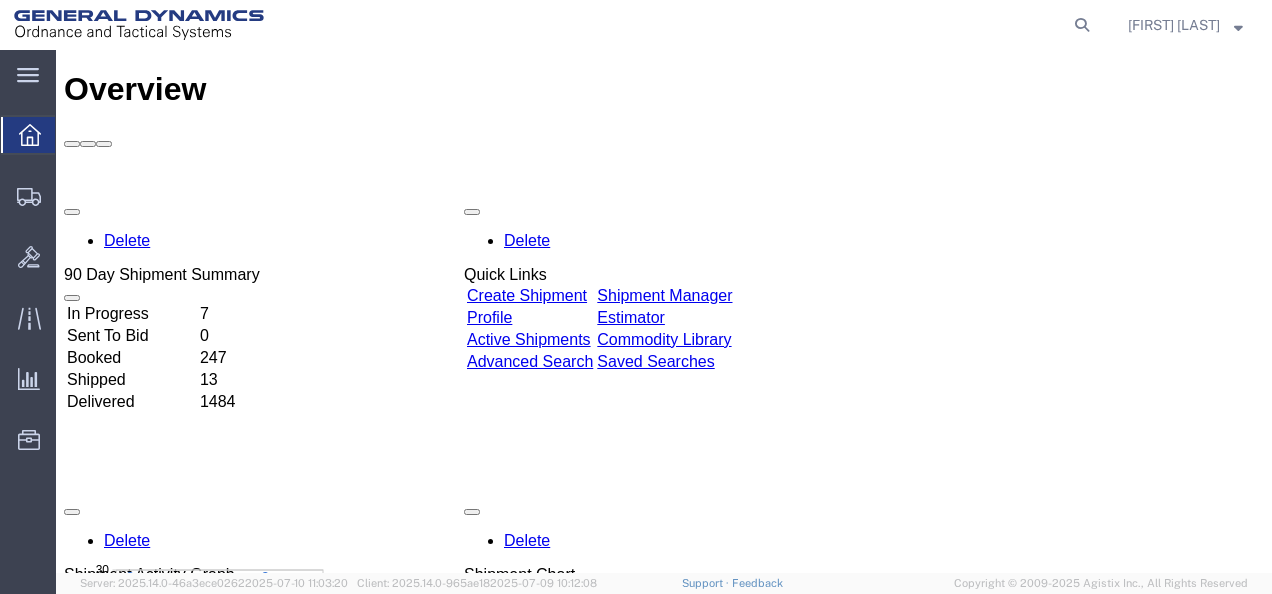 click on "main_menu
Created with Sketch." 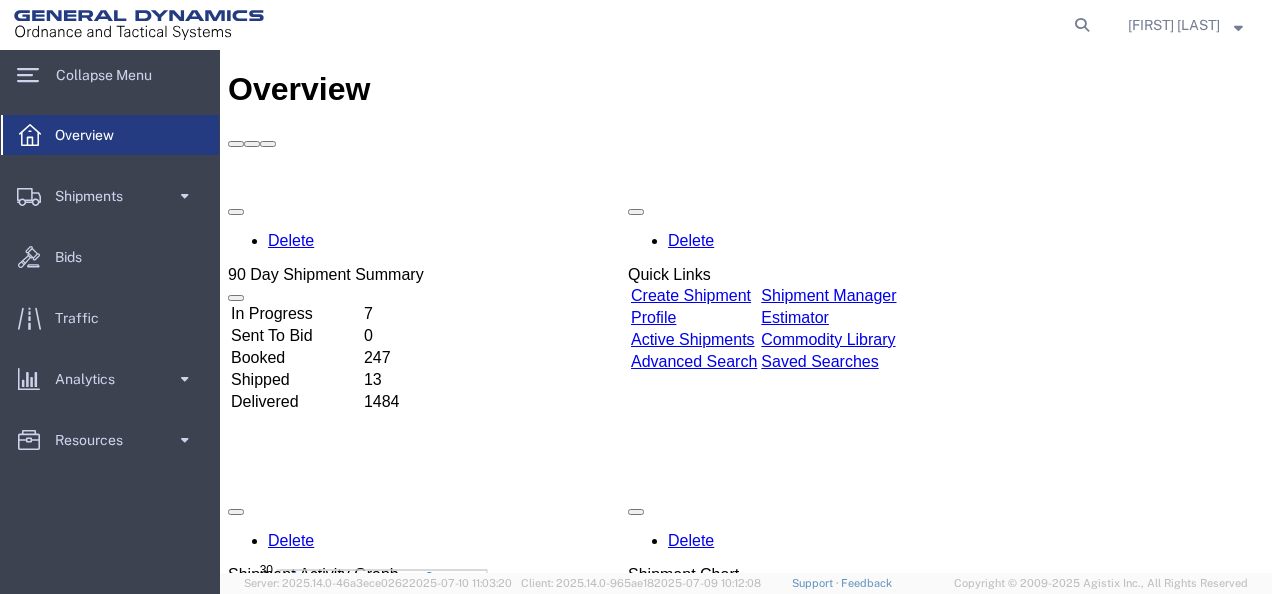 click on "Shipments" 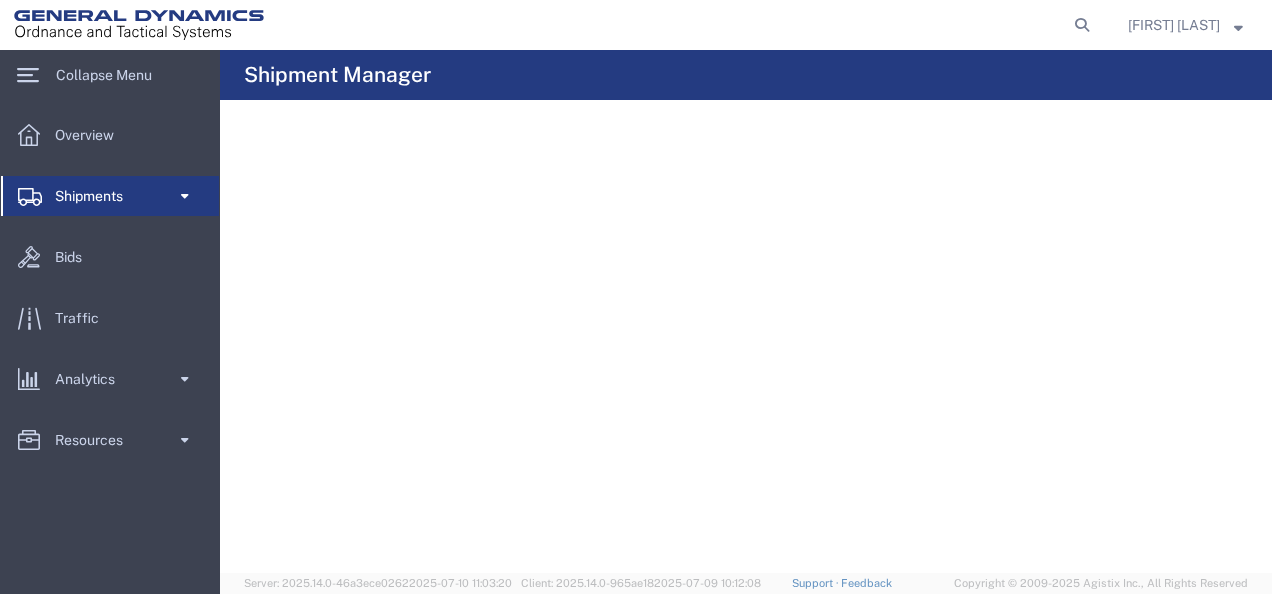 click on "Bids" 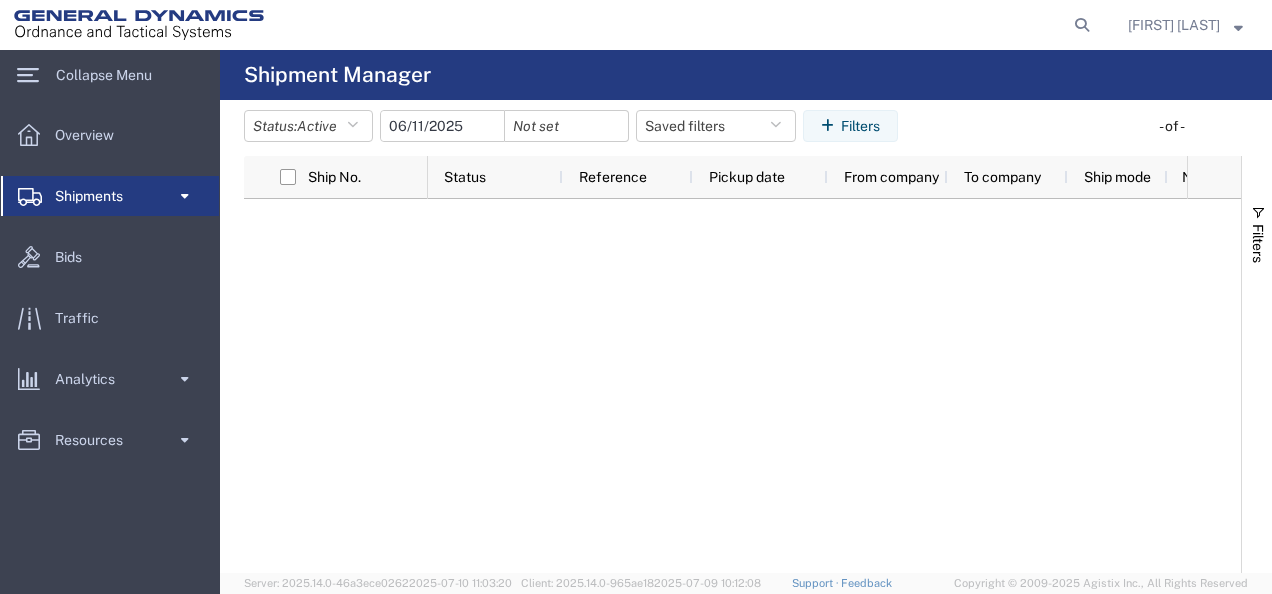 click on "Overview
Shipments Shipment Manager Create Shipment Create from Template Estimator Simple Shipment
Bids
Traffic
Analytics Ad Hoc Reports Saved Reports
Resources Address Book Commodity Library Documents Saved Searches Shipping Lanes Templates" 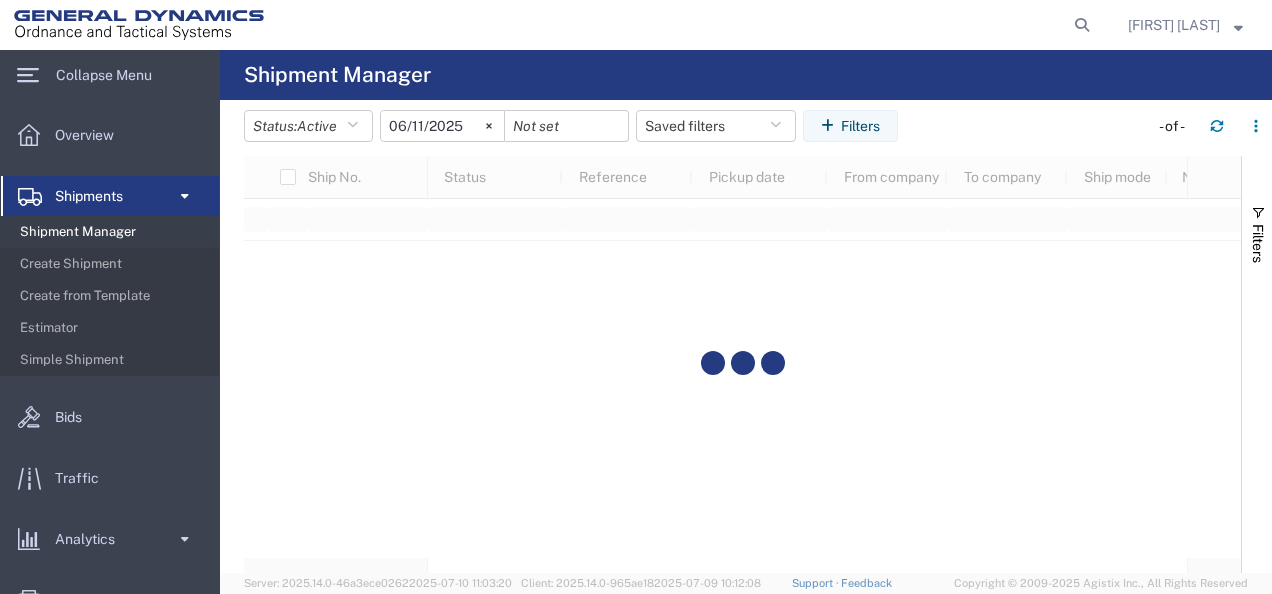 click on "Create Shipment" 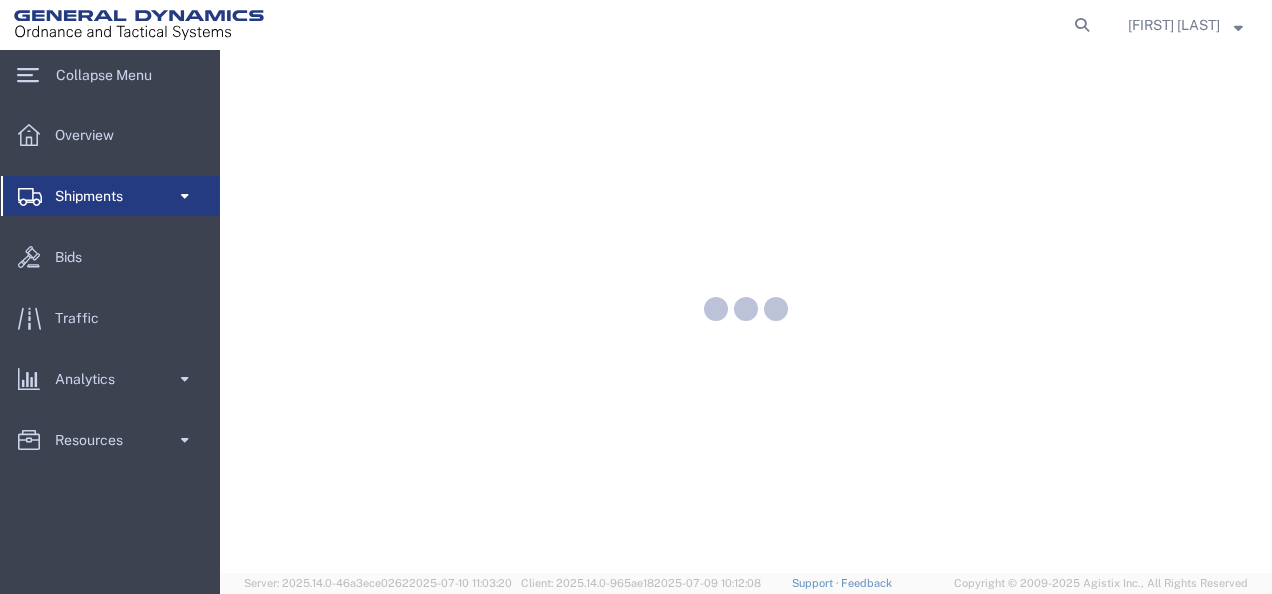 scroll, scrollTop: 0, scrollLeft: 0, axis: both 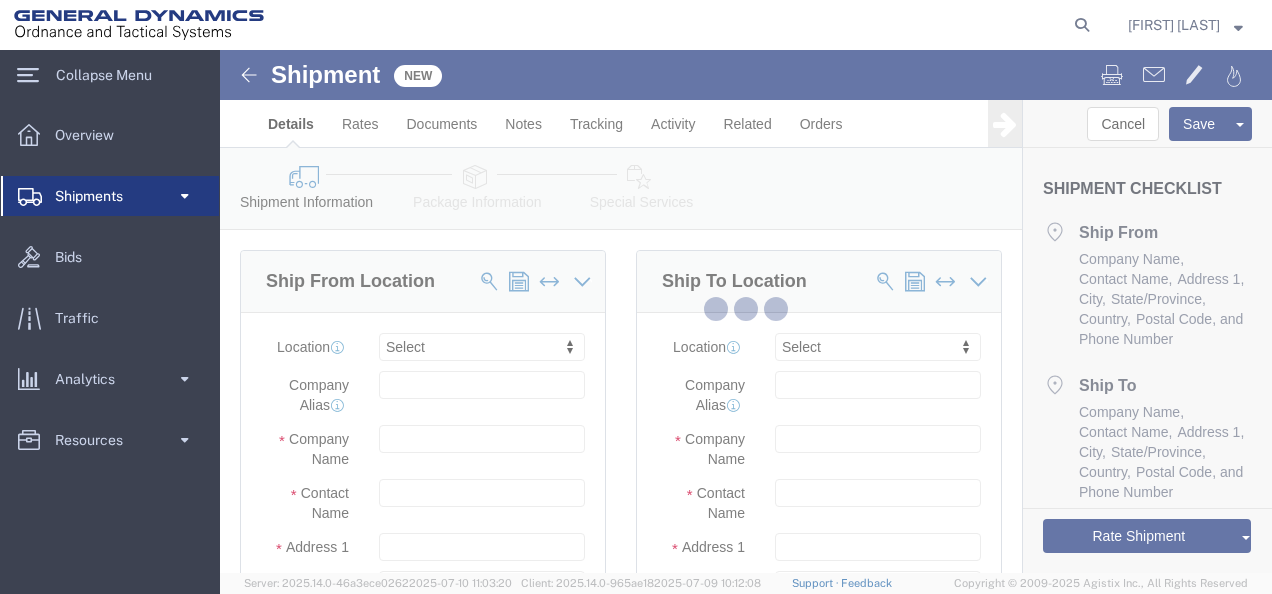 select 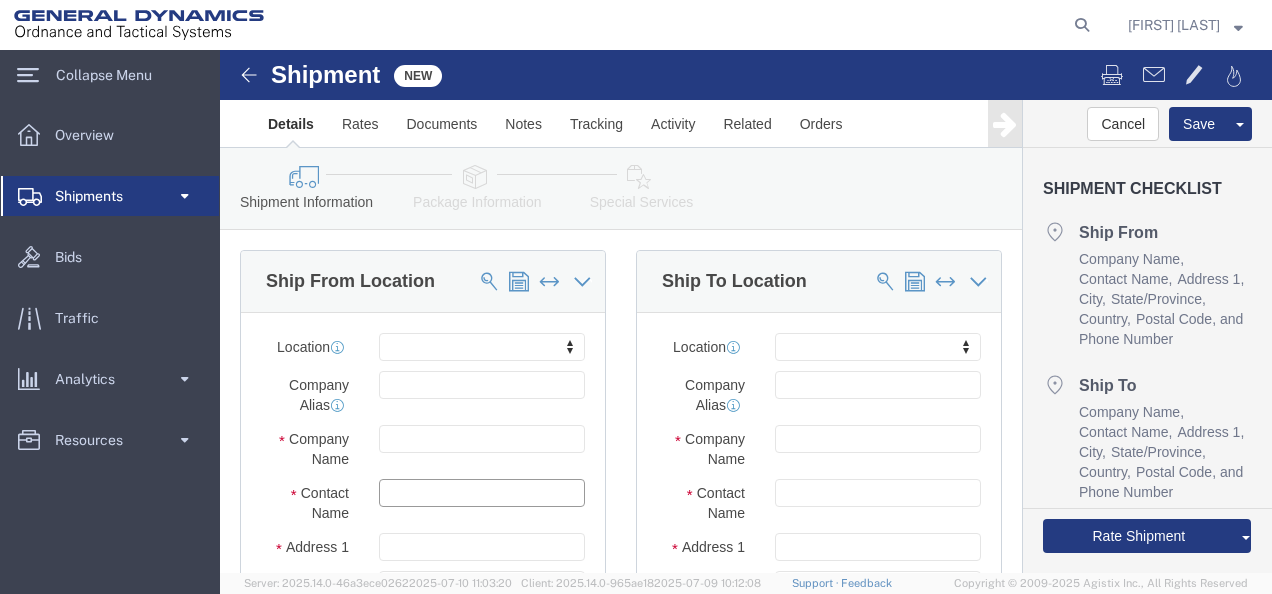 click 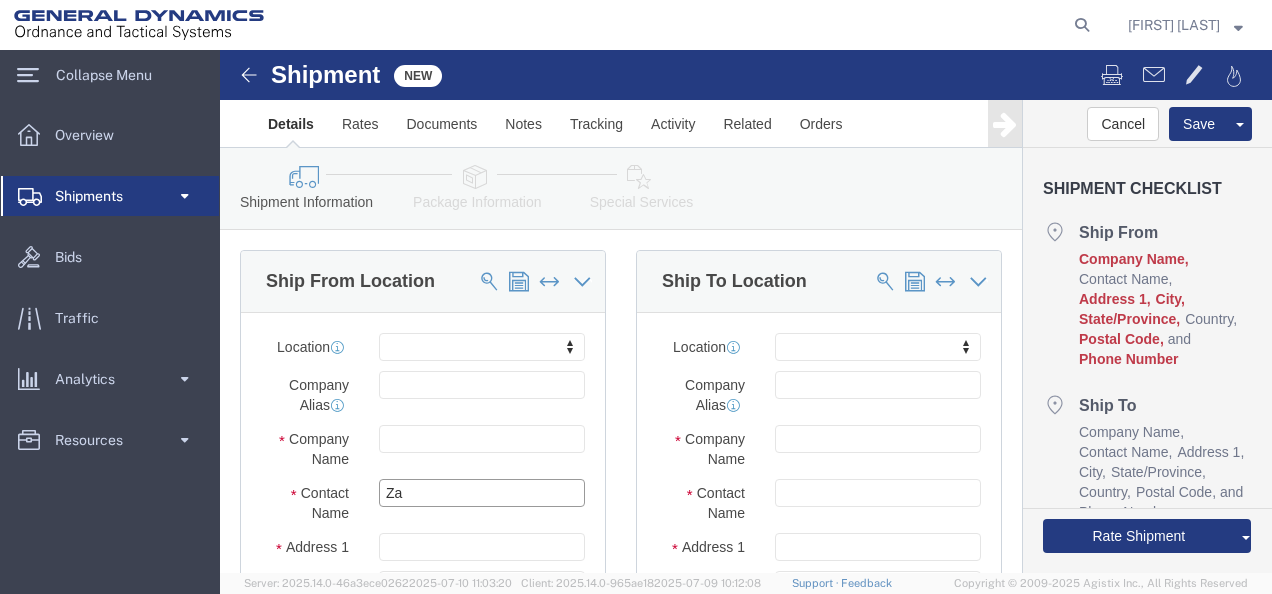 type on "Zac" 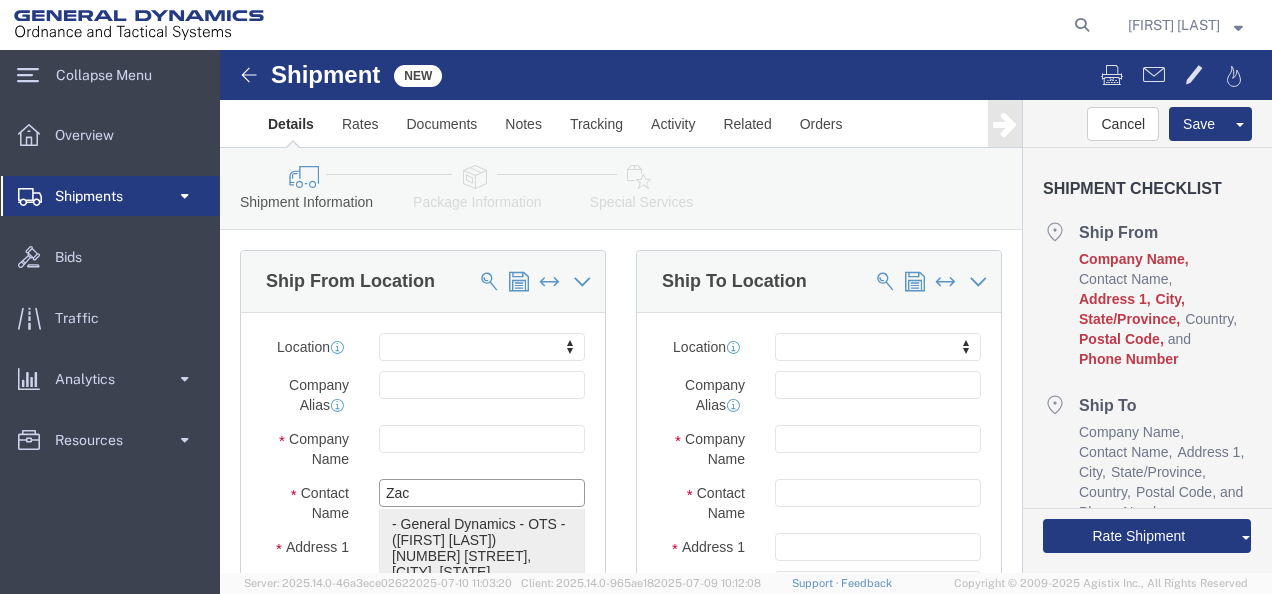 click on "- General Dynamics - OTS - ([FIRST] [LAST]) [NUMBER] [STREET], [CITY], [STATE], [POSTAL_CODE], [COUNTRY]" 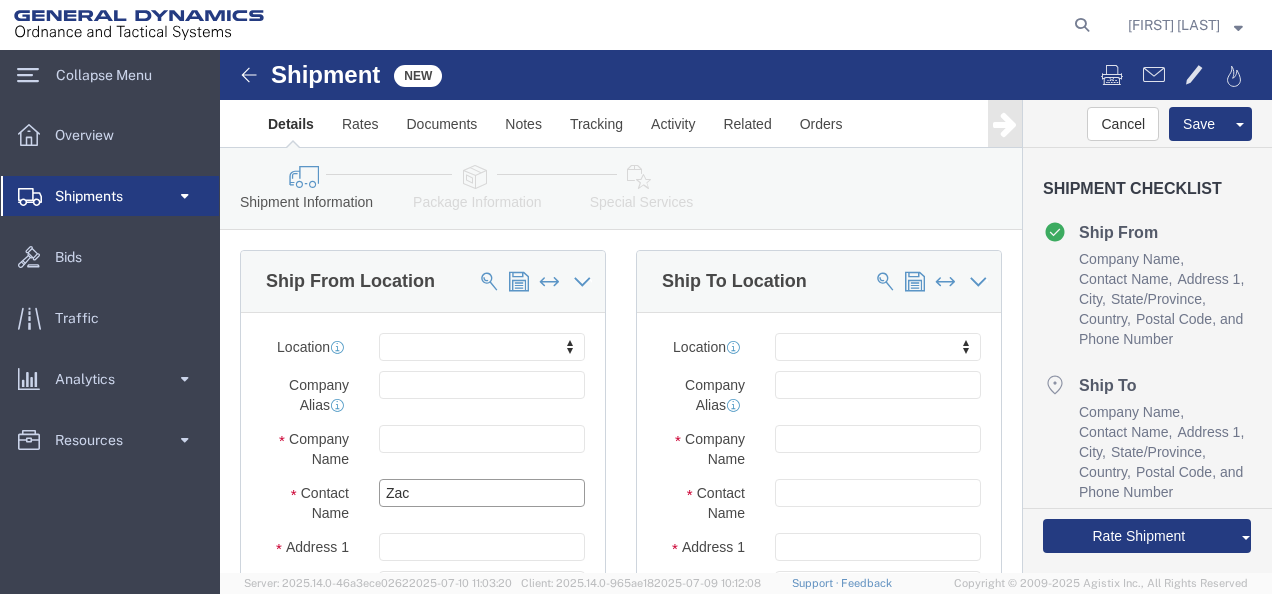 scroll, scrollTop: 200, scrollLeft: 0, axis: vertical 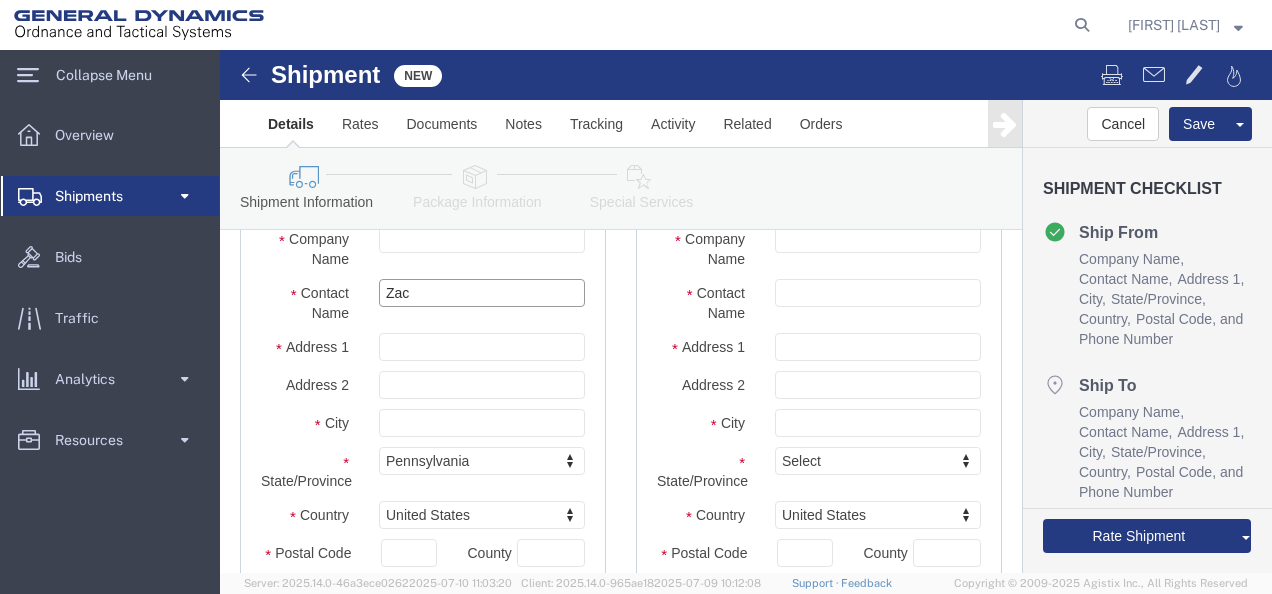 drag, startPoint x: 268, startPoint y: 242, endPoint x: 101, endPoint y: 237, distance: 167.07483 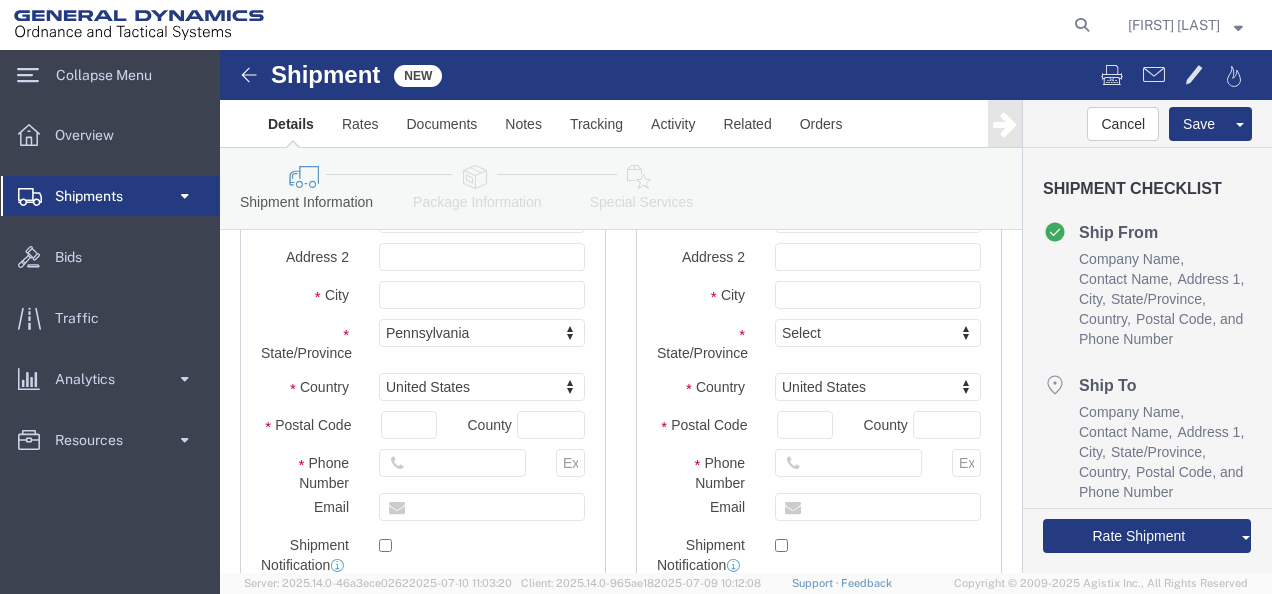 scroll, scrollTop: 400, scrollLeft: 0, axis: vertical 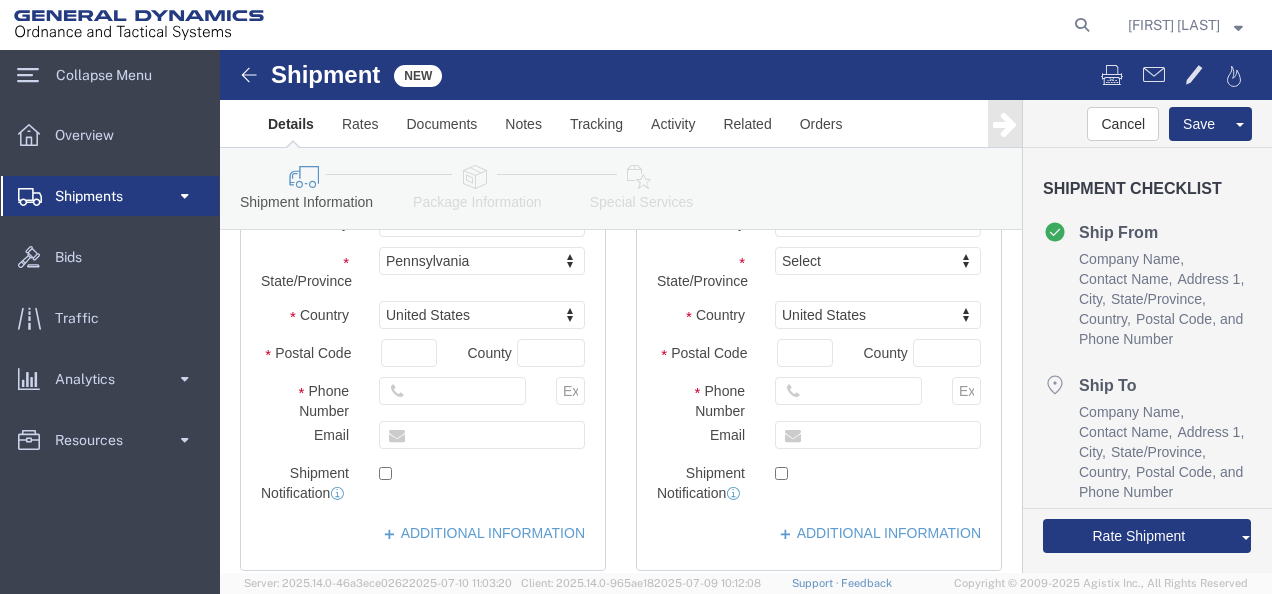 type on "[FIRST] [LAST] GD-HR" 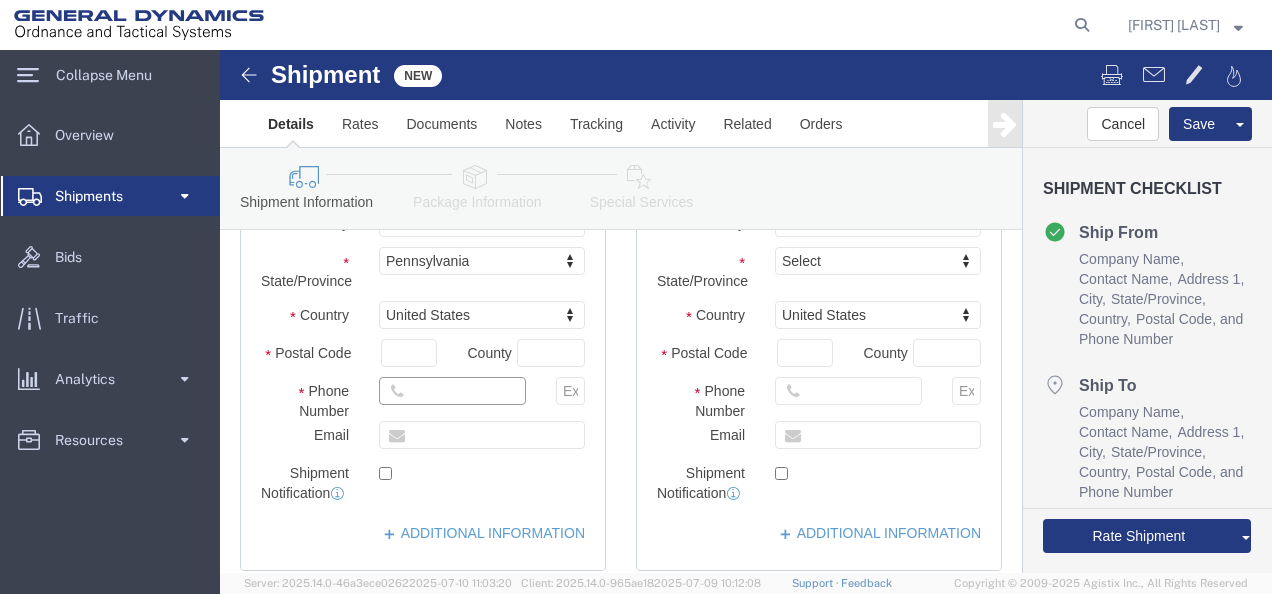 drag, startPoint x: 272, startPoint y: 338, endPoint x: 214, endPoint y: 340, distance: 58.034473 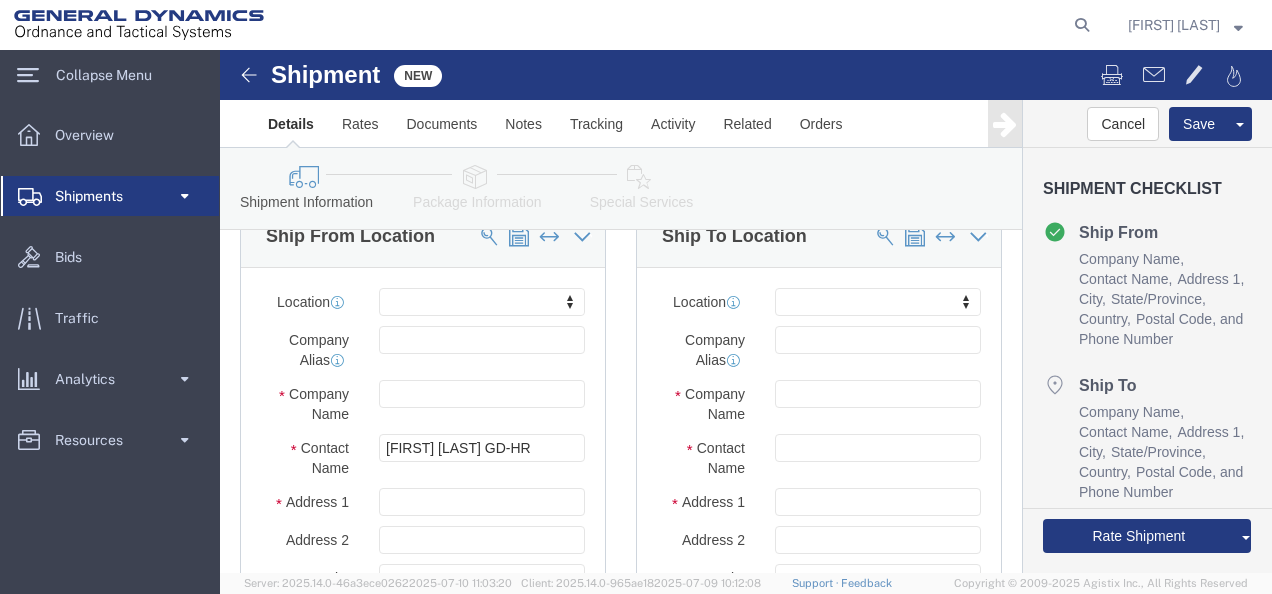 scroll, scrollTop: 0, scrollLeft: 0, axis: both 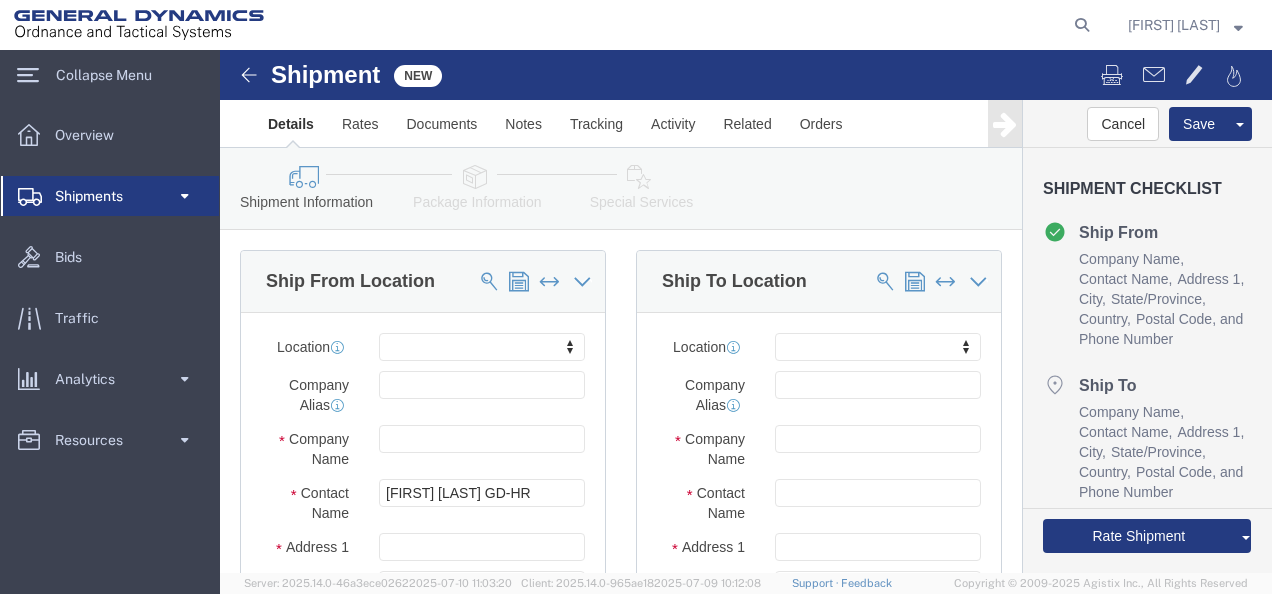 type on "[PHONE]" 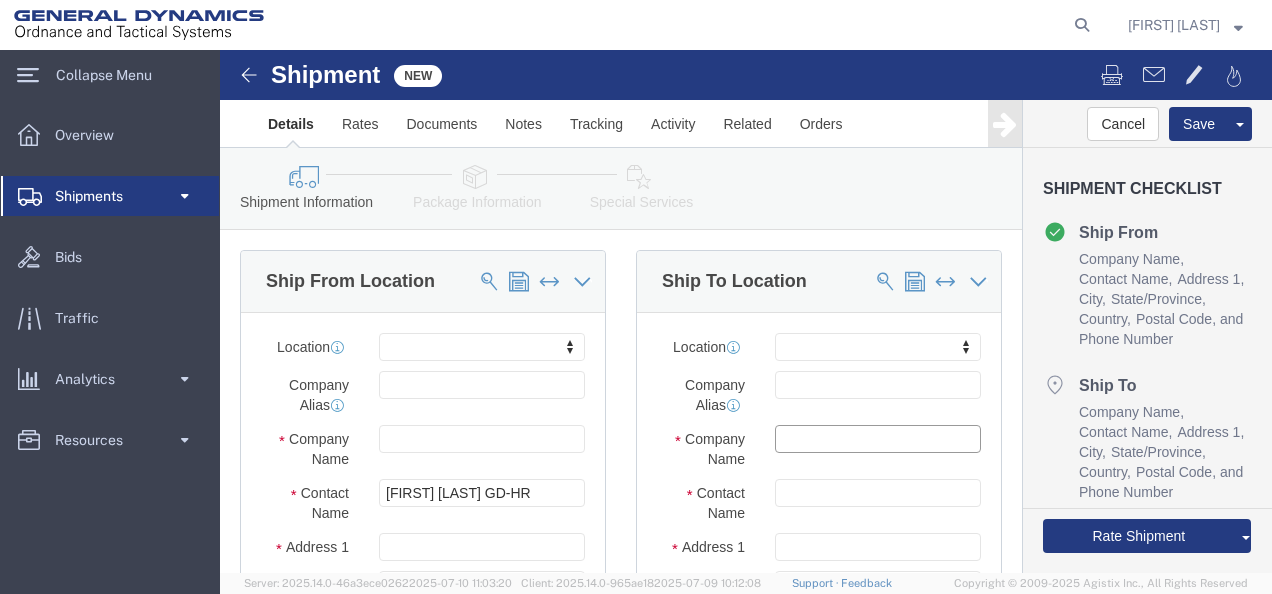 click 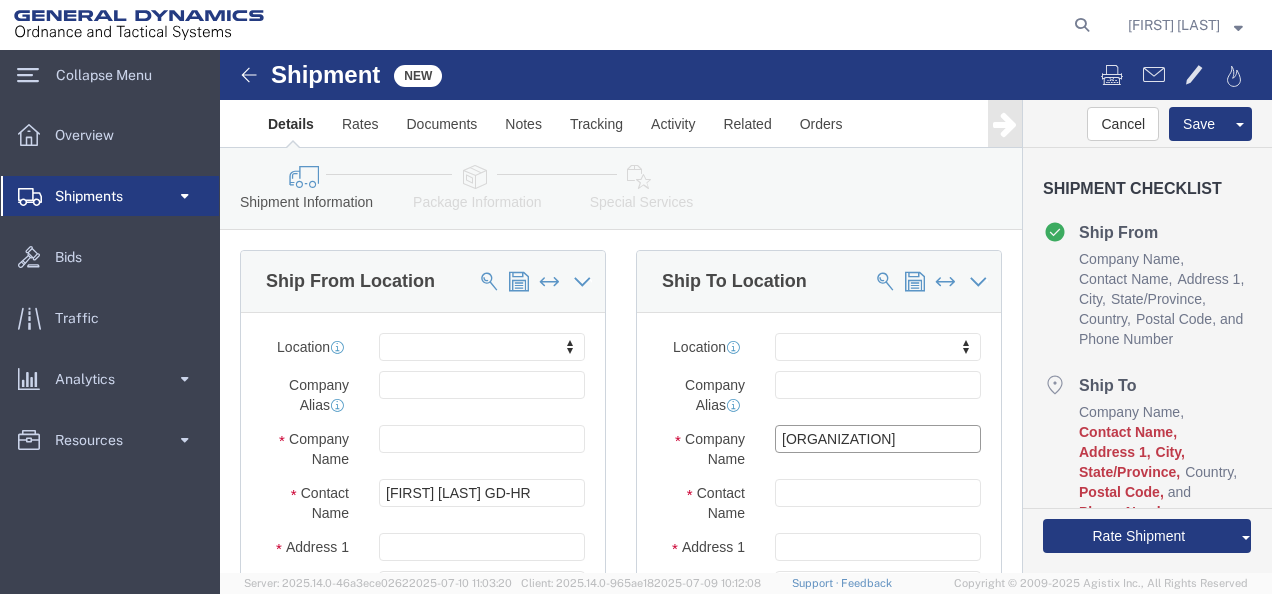 scroll, scrollTop: 0, scrollLeft: 72, axis: horizontal 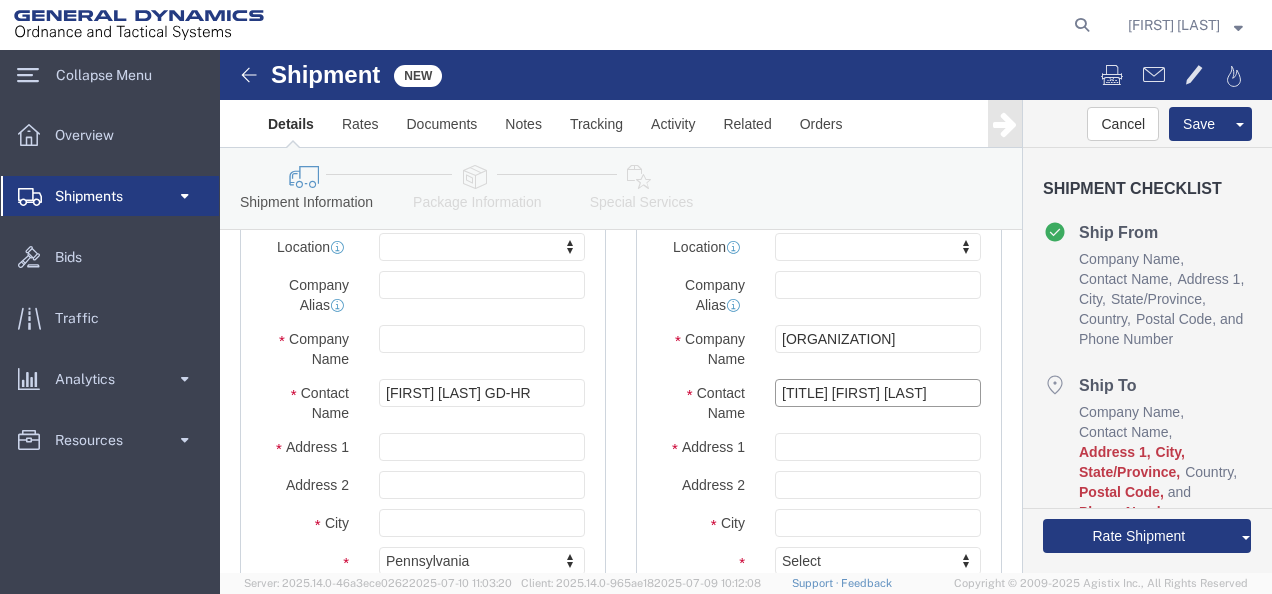 type on "[TITLE] [FIRST] [LAST]" 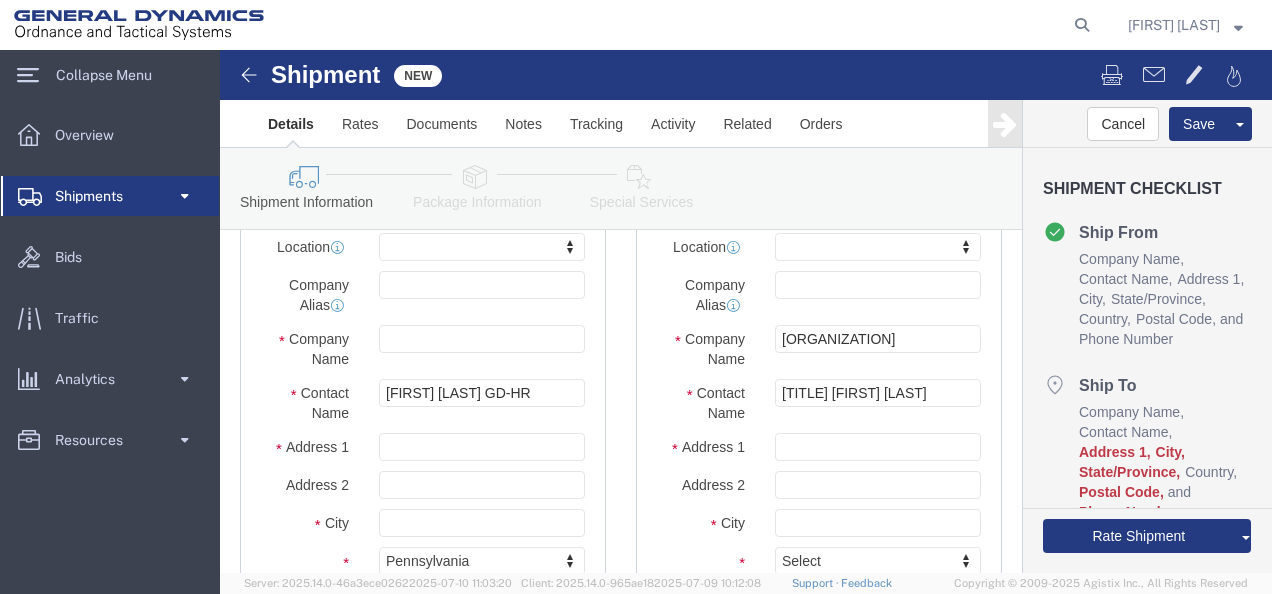 click on "Location                                          My Profile Location GD-OTS Anniston (Commerce) GD-OTS Camden GD-OTS DeFuniak Springs GD-OTS Garland (Dock 1) GD-OTS Garland (Dock 2) GD-OTS Garland (Glenbrook) GD-OTS Hanover Township GD-OTS Herrin (Marion) GD-OTS Huntsville 2 GD-OTS Joplin GD-OTS Marion IL GD-OTS Master Location GD-OTS Mesquite GD-OTS Moses Lake GD-OTS Niceville GD-OTS Picatinny GD-OTS Red Lion GD-OTS San Diego GD-OTS Scranton GD-OTS Seattle GD-OTS St. Marks Powder GD-OTS St. Petersburg (Headquarters) GD-OTS Wilkes-Barre GDAS Hampton / Woodbury GDAS Jericho GDAS Saco GDAS Springboro GDAS Williston Lincoln Company Alias
Company Name
[ORGANIZATION]
Contact Name
[TITLE] [FIRST] [LAST] [TITLE]
Address 1
Address 2
City
State/Province
Select                                     Select Alabama Alaska Arizona Arkansas Hawaii" 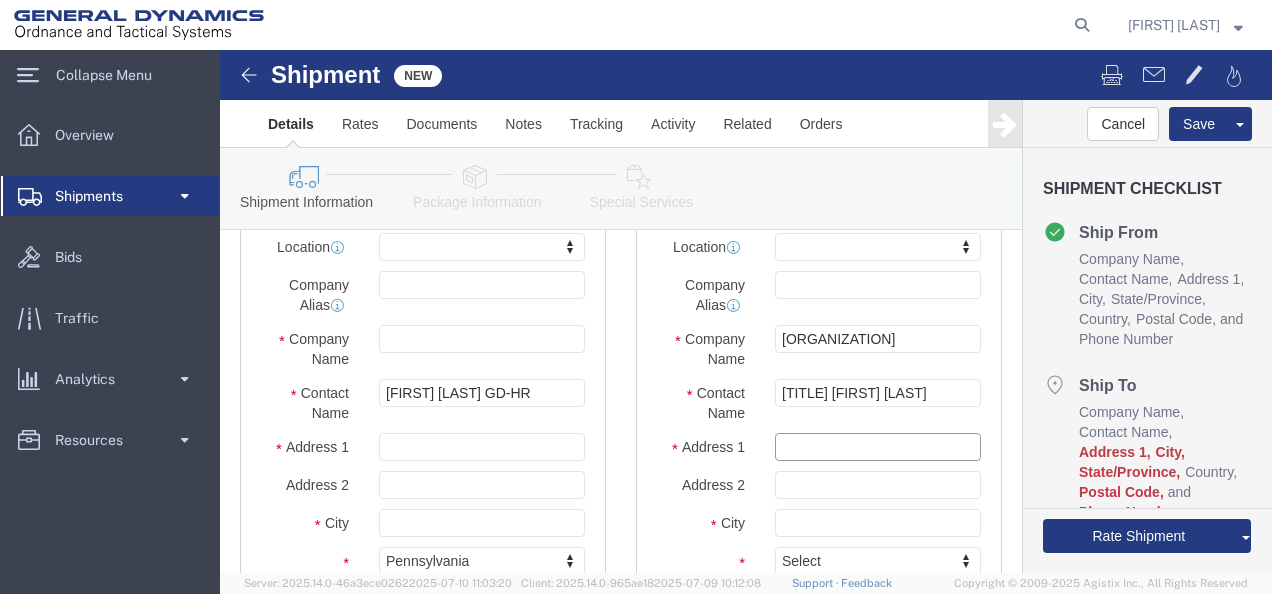 click 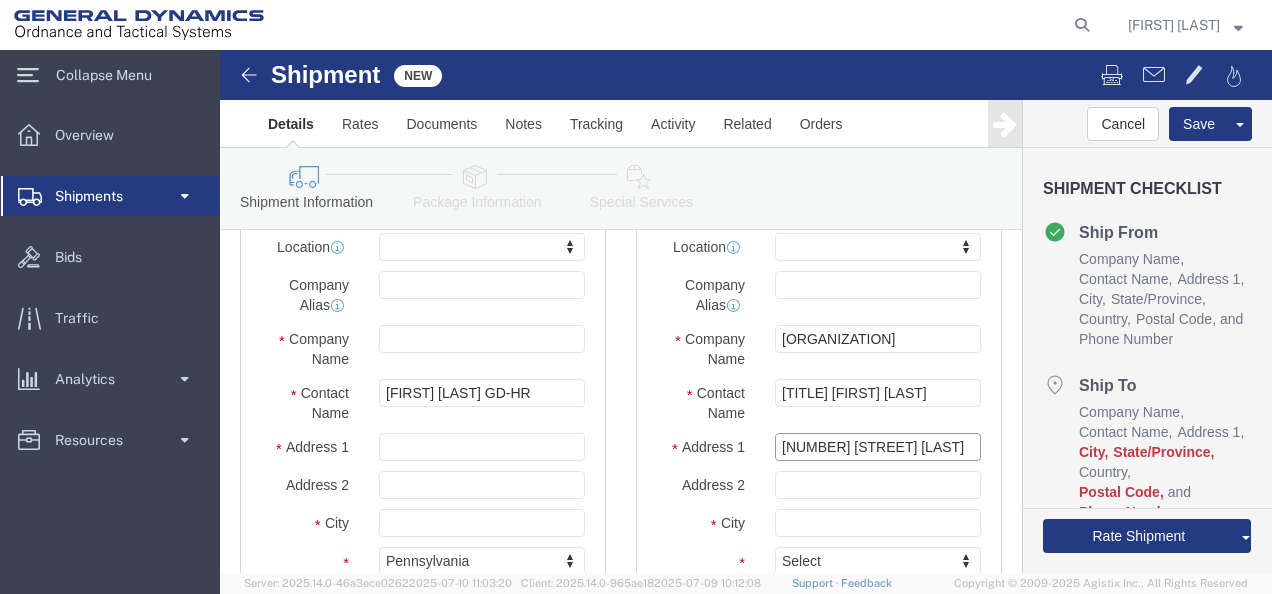 type on "[NUMBER] [STREET] [LAST]" 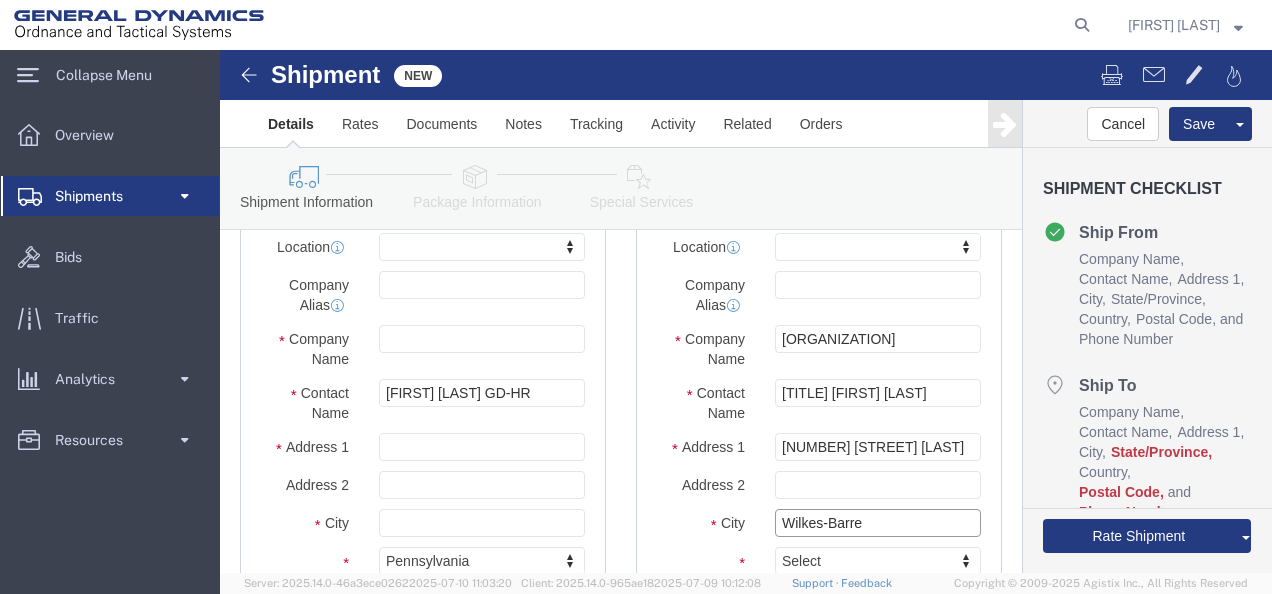 type on "Wilkes-Barre" 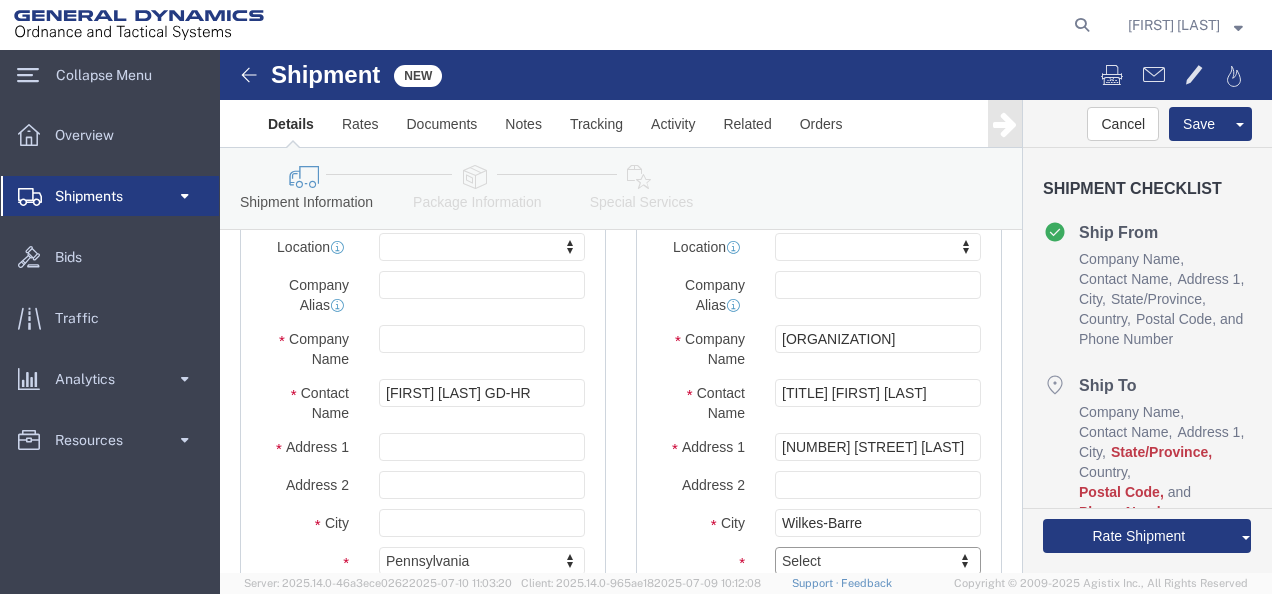 type on "p" 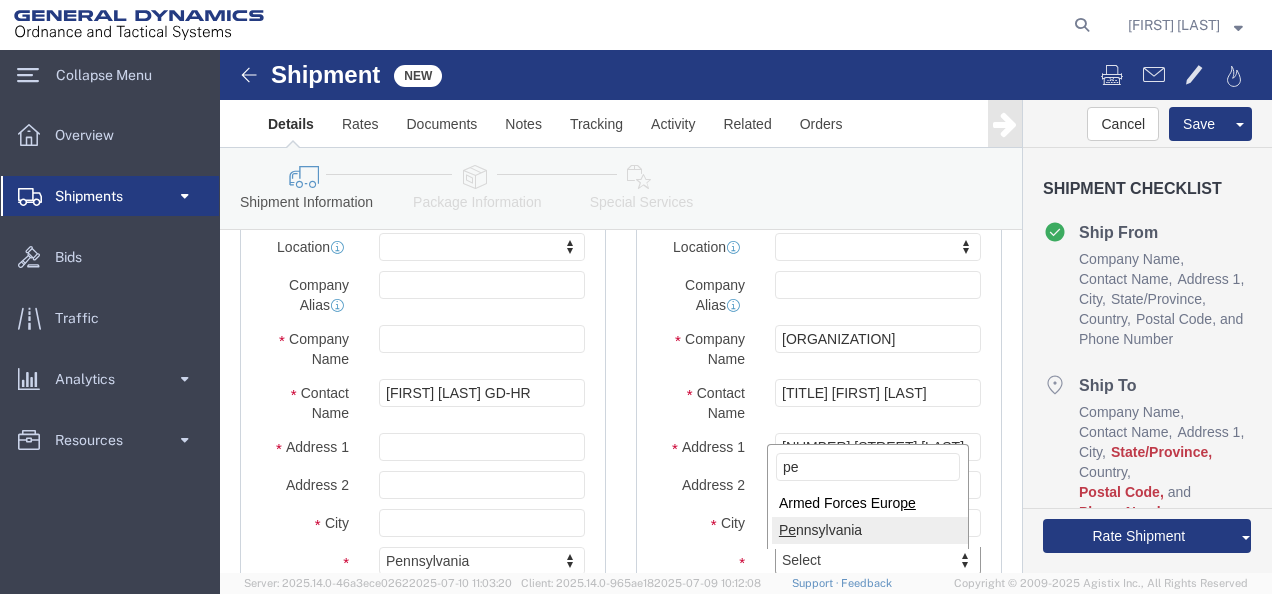 type on "pe" 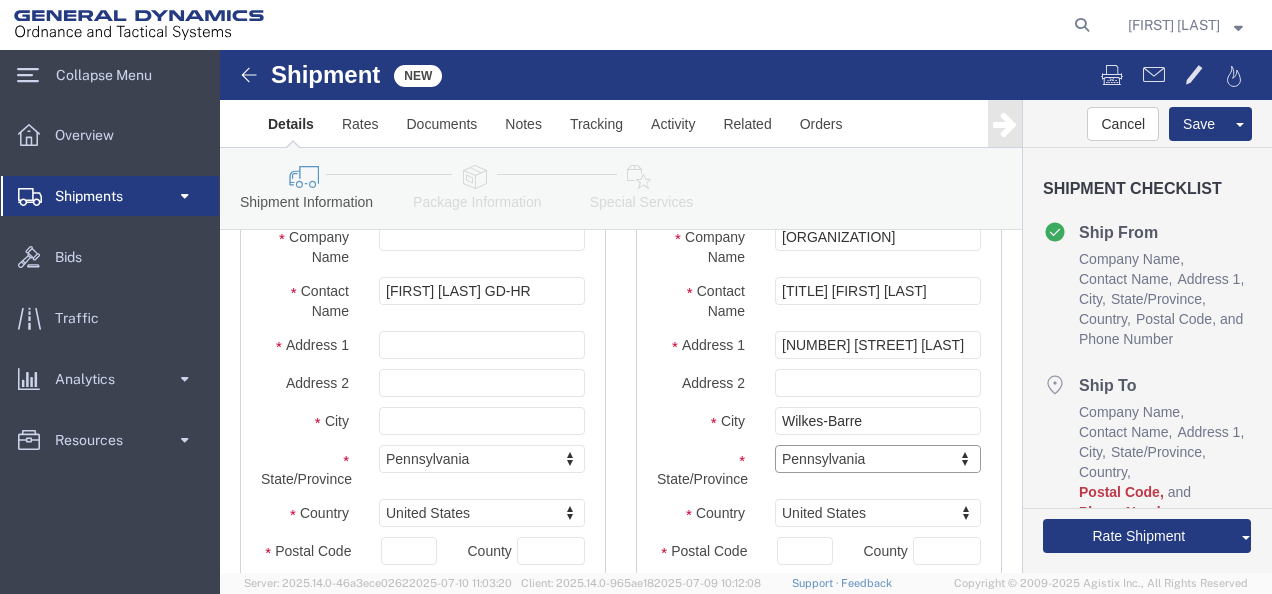 scroll, scrollTop: 400, scrollLeft: 0, axis: vertical 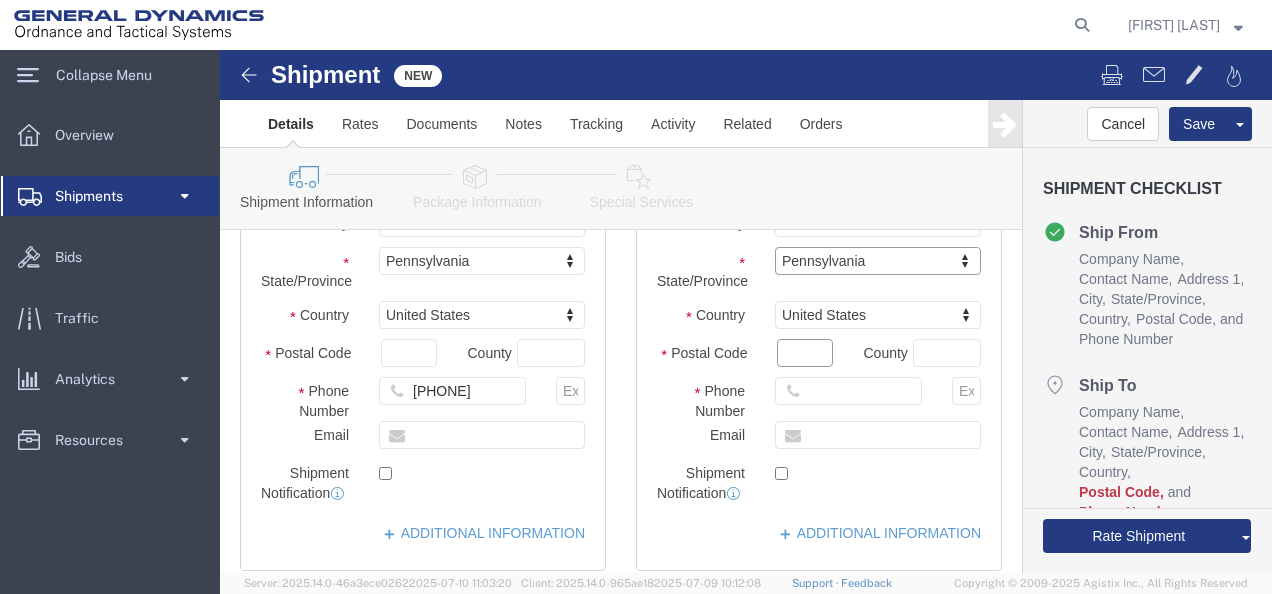 click on "Postal Code" 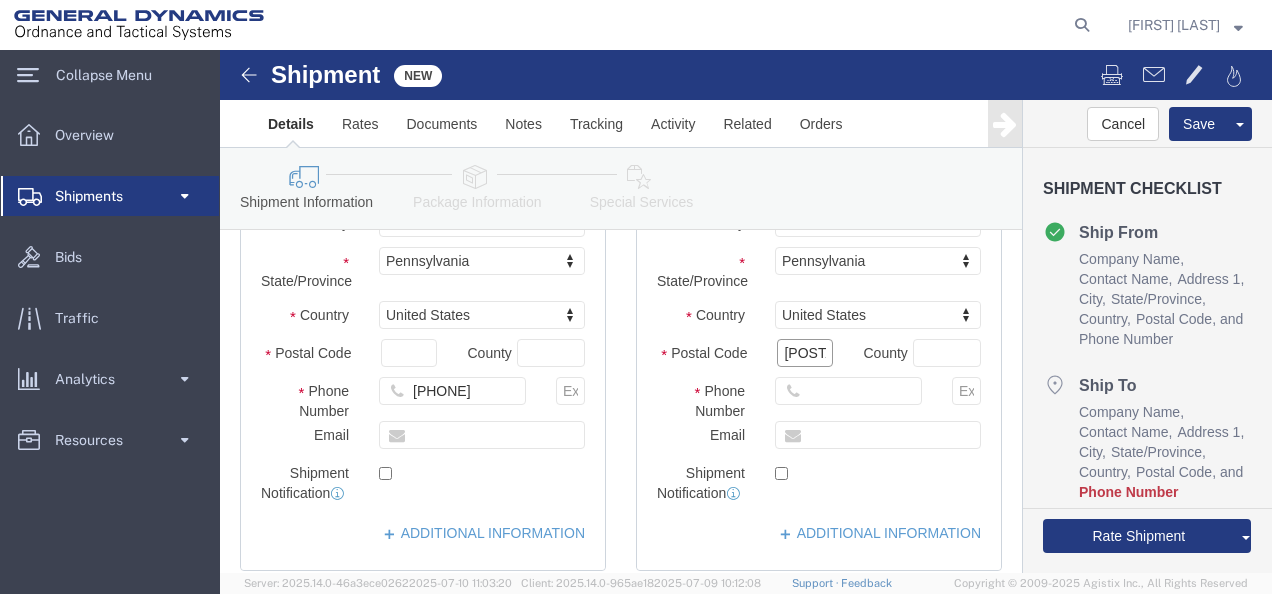 type on "[POSTAL_CODE]" 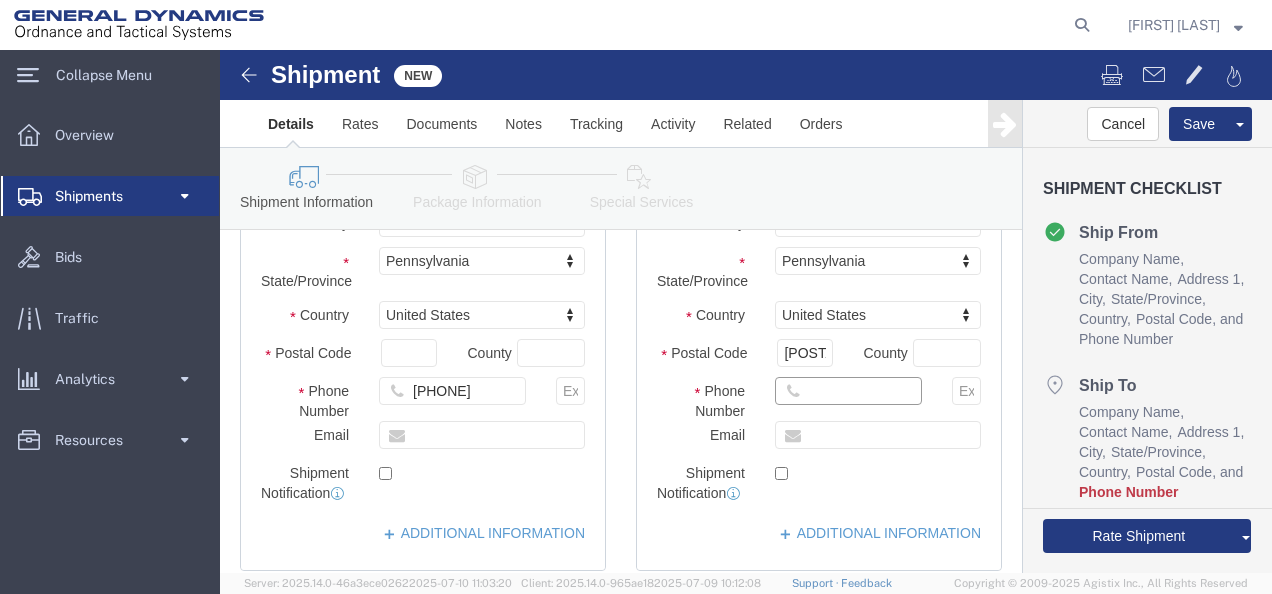 click 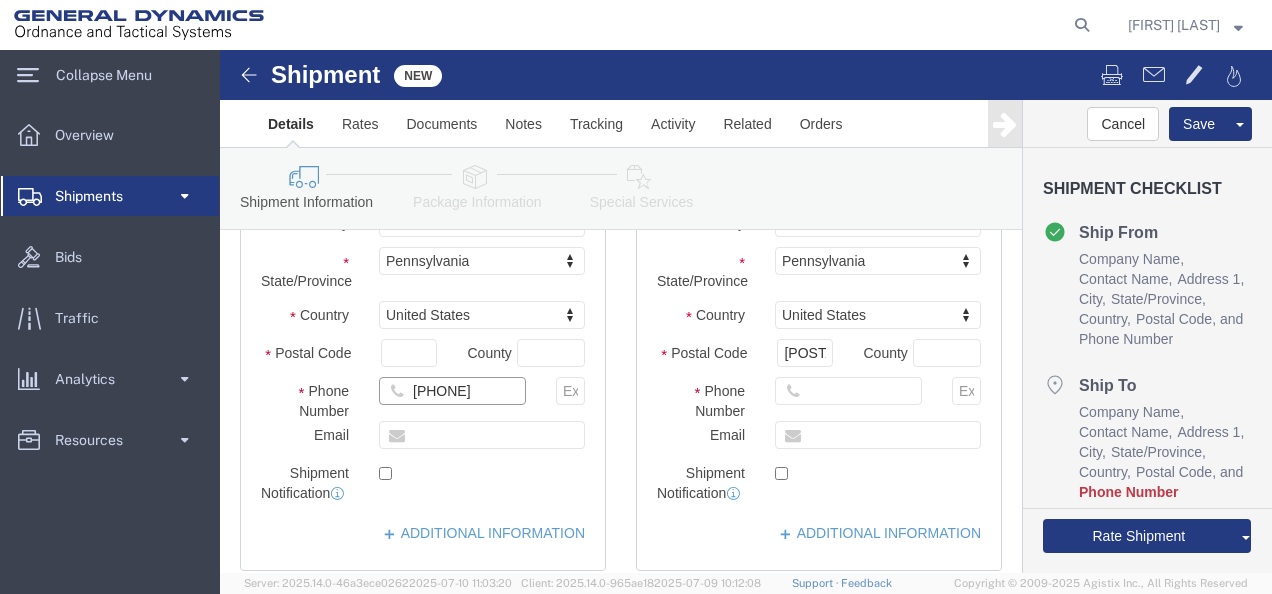 drag, startPoint x: 285, startPoint y: 345, endPoint x: 122, endPoint y: 347, distance: 163.01227 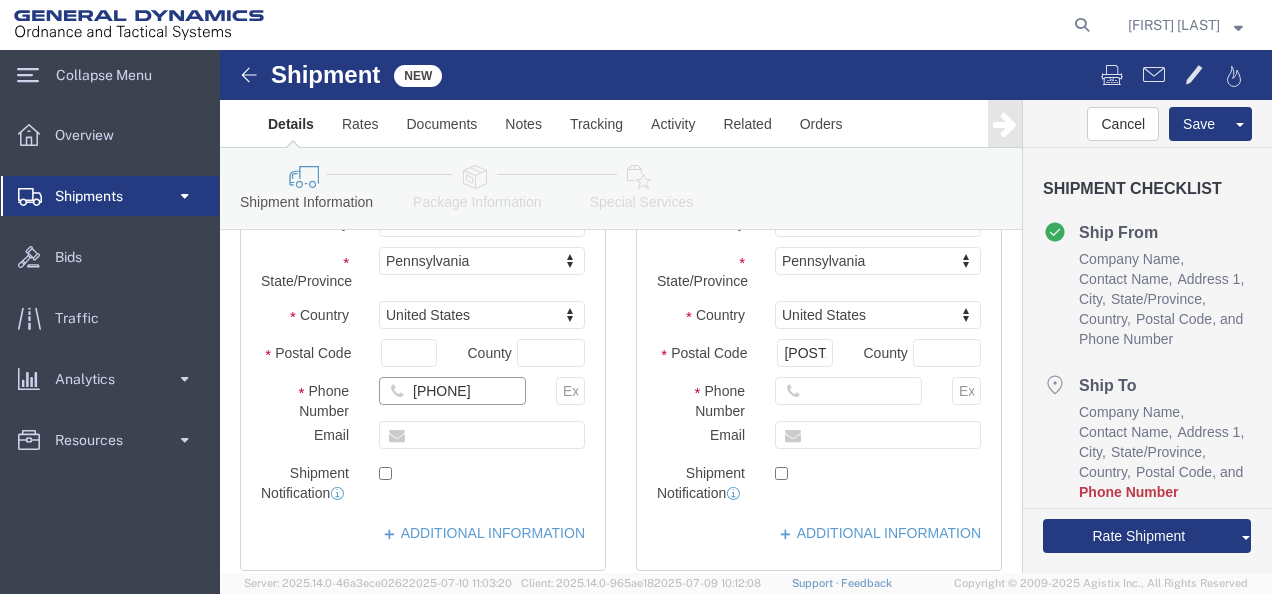 type on "[PHONE]" 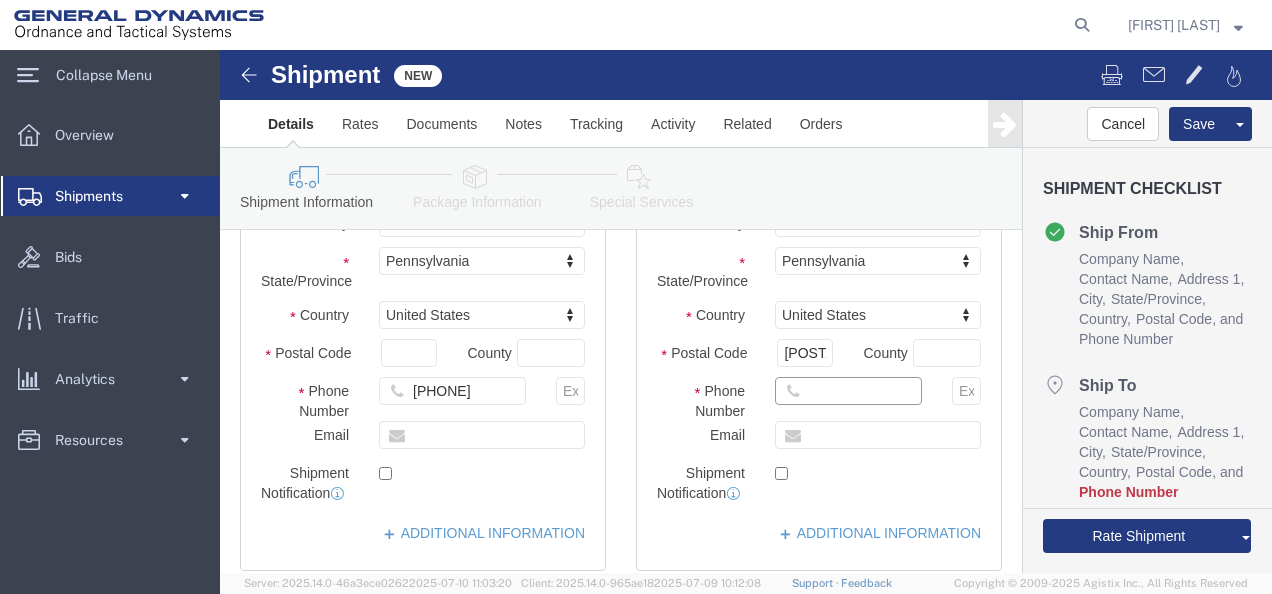 click 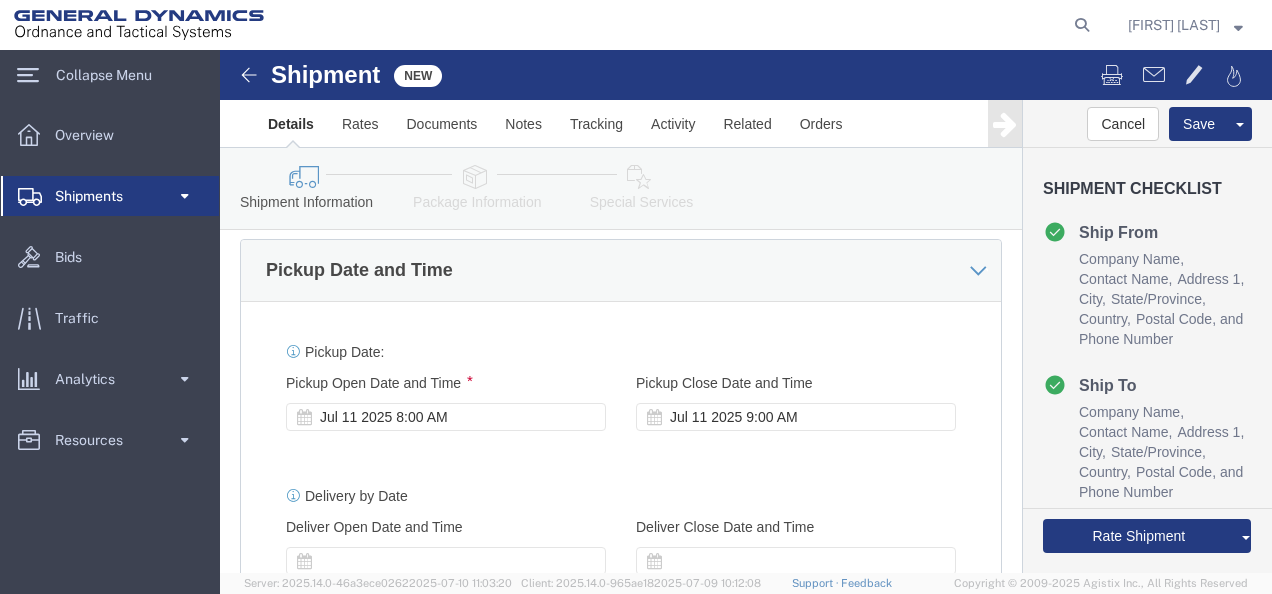 scroll, scrollTop: 900, scrollLeft: 0, axis: vertical 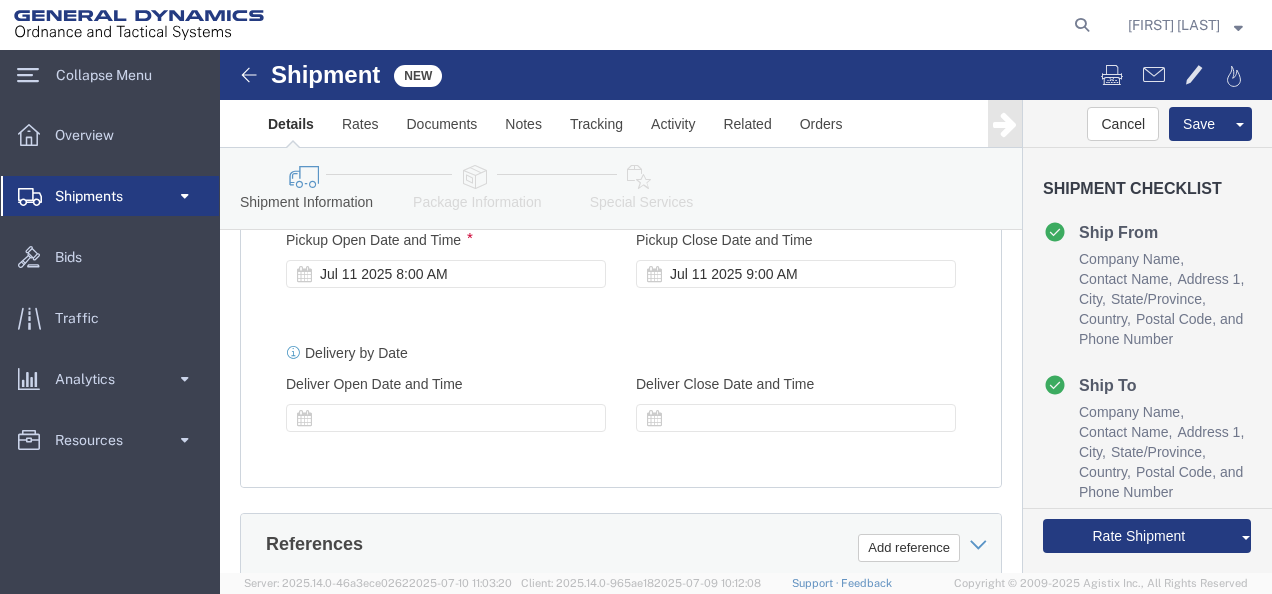 type on "[PHONE]" 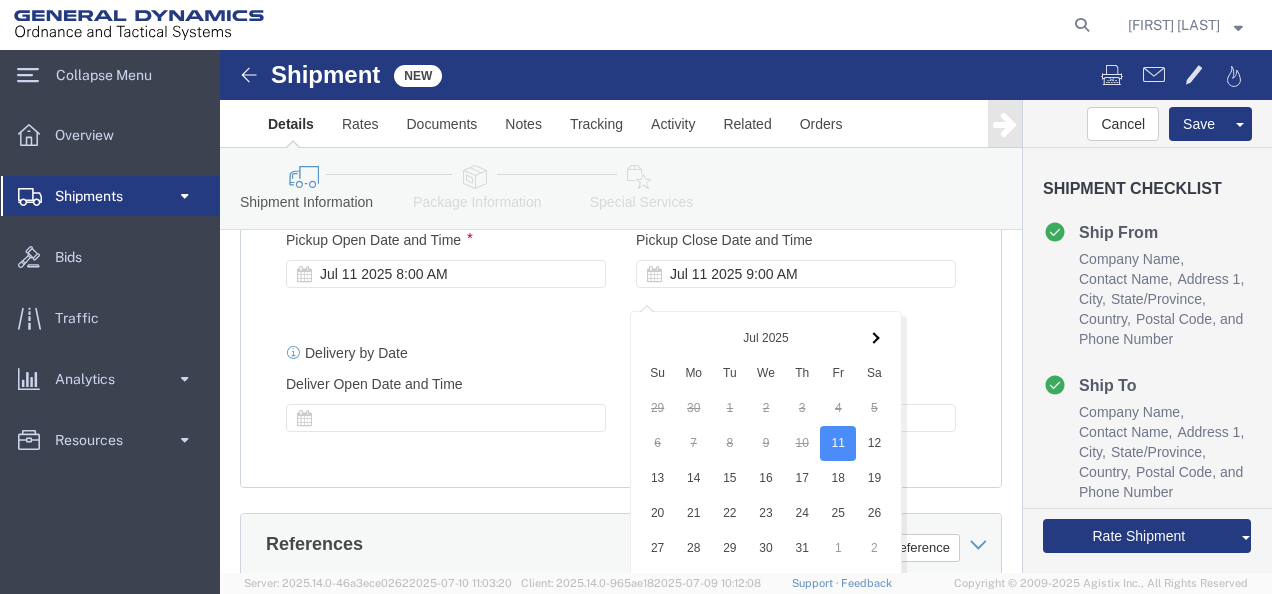 scroll, scrollTop: 1242, scrollLeft: 0, axis: vertical 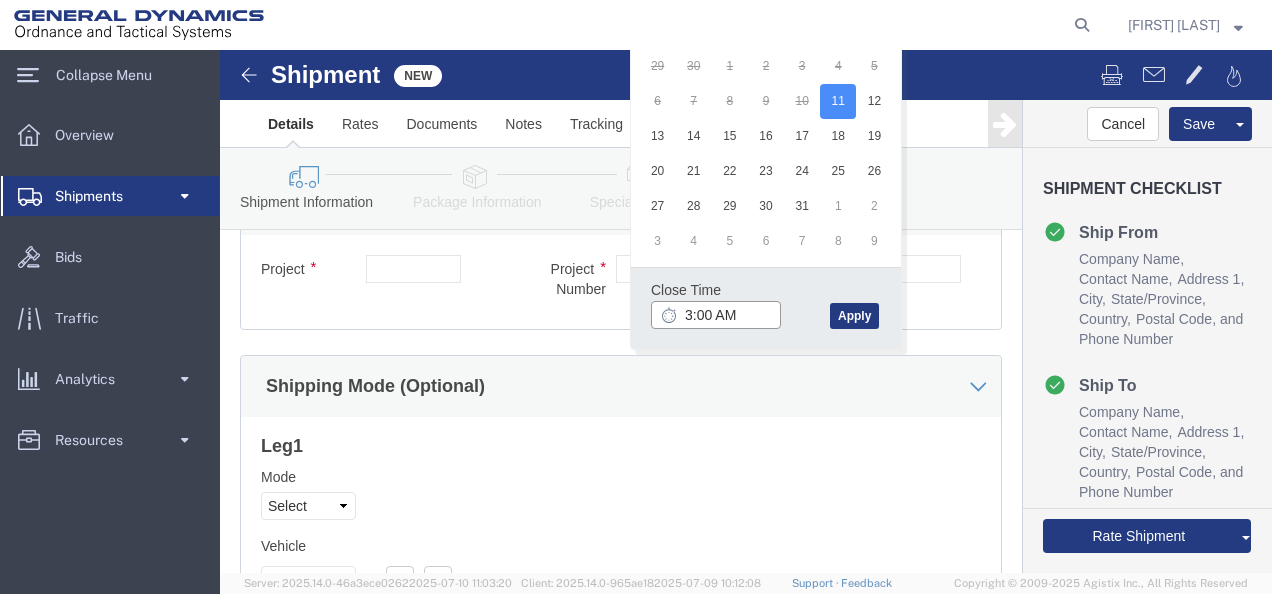 click on "3:00 AM" 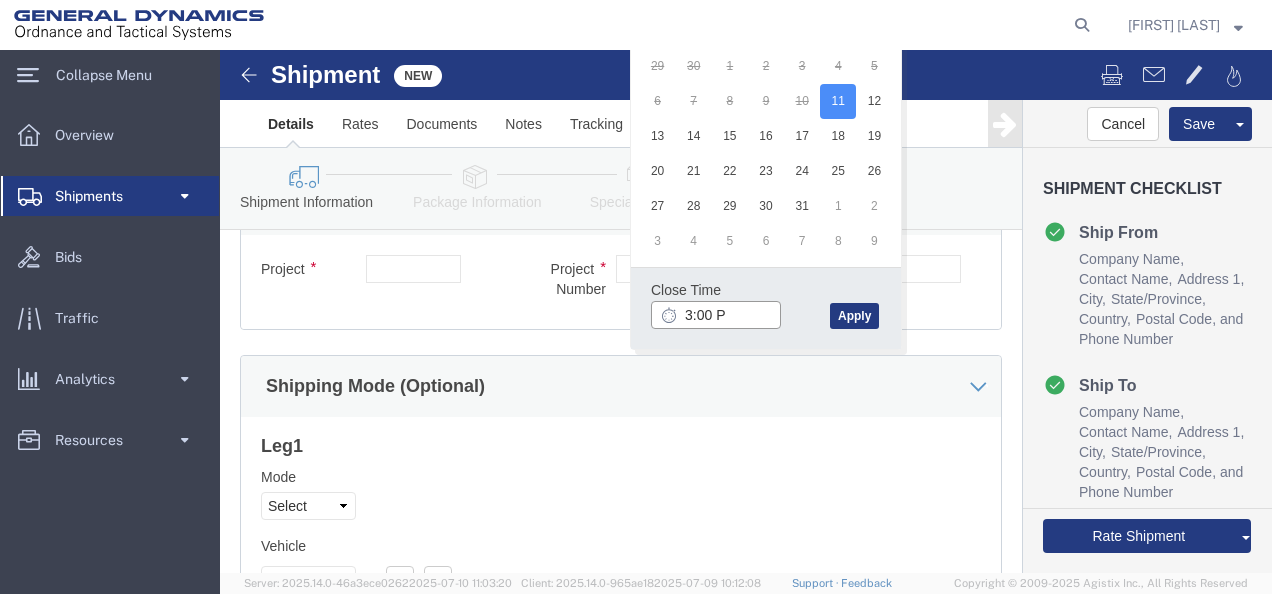 type on "3:00 PM" 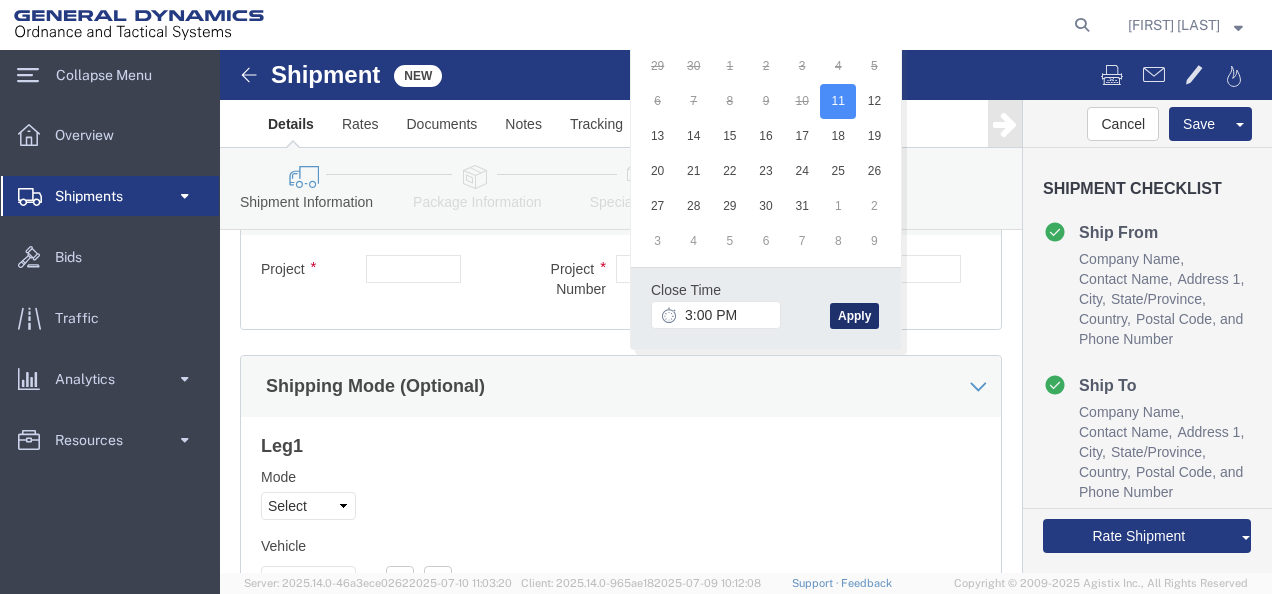 click on "Apply" 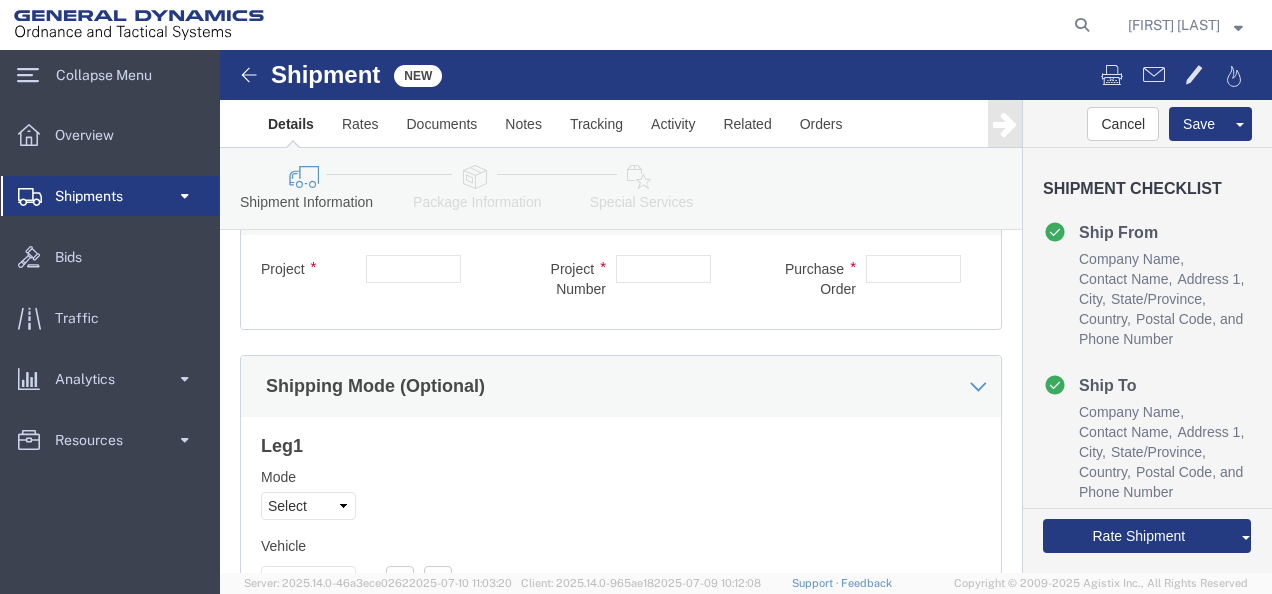 click 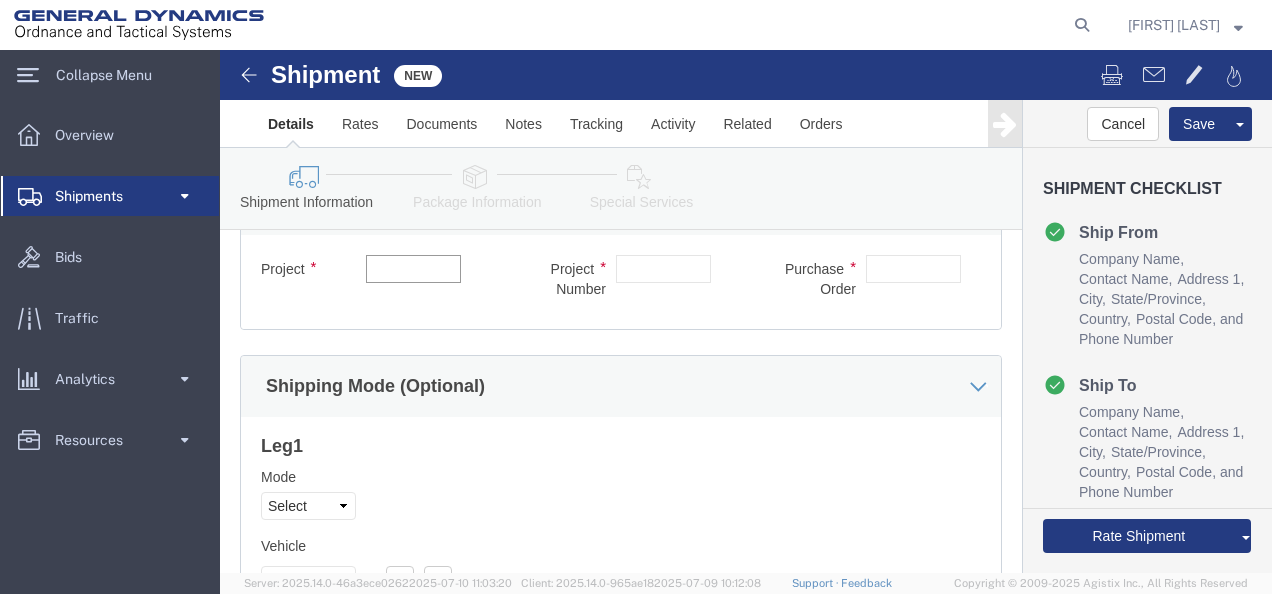 click 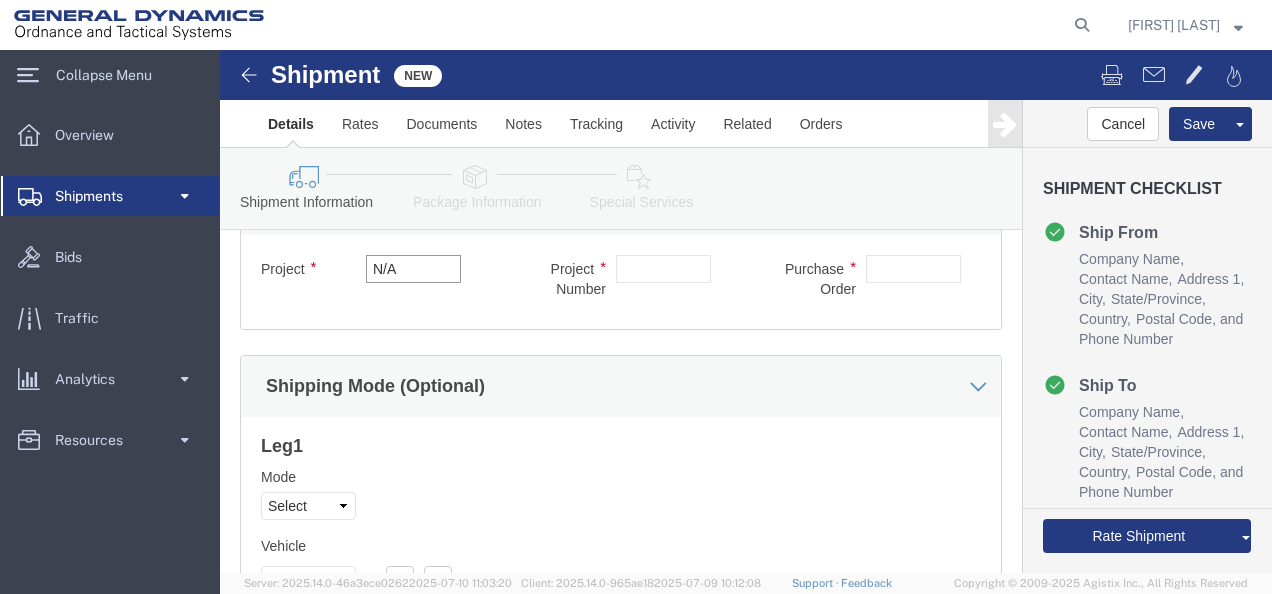 type on "N/A" 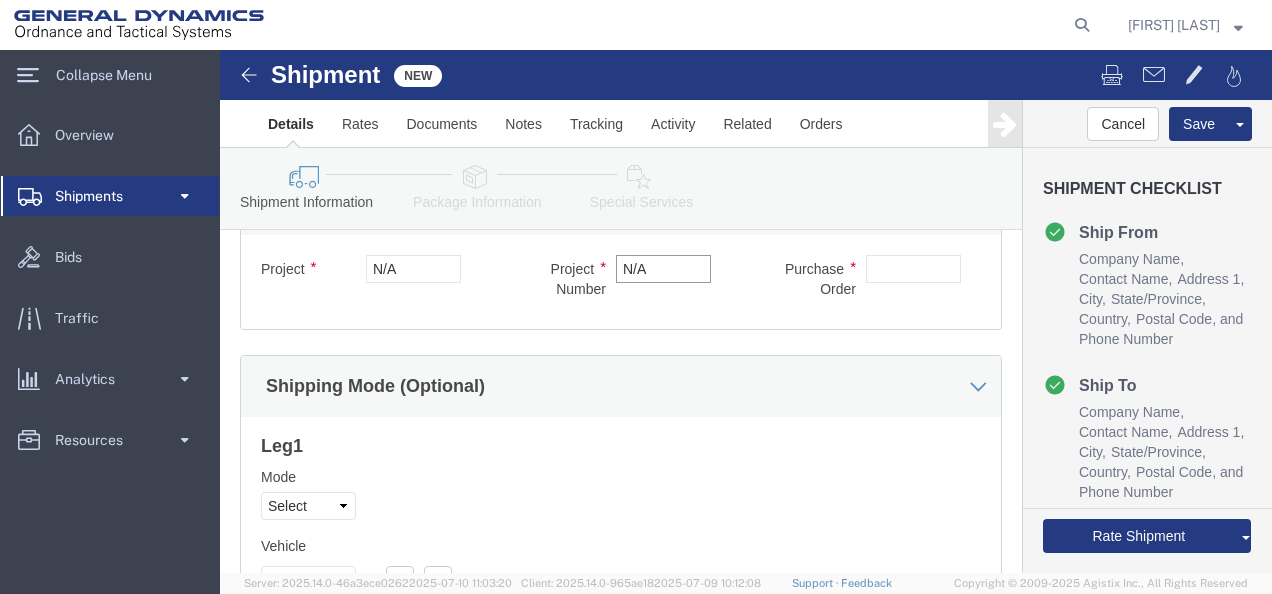 type on "N/A" 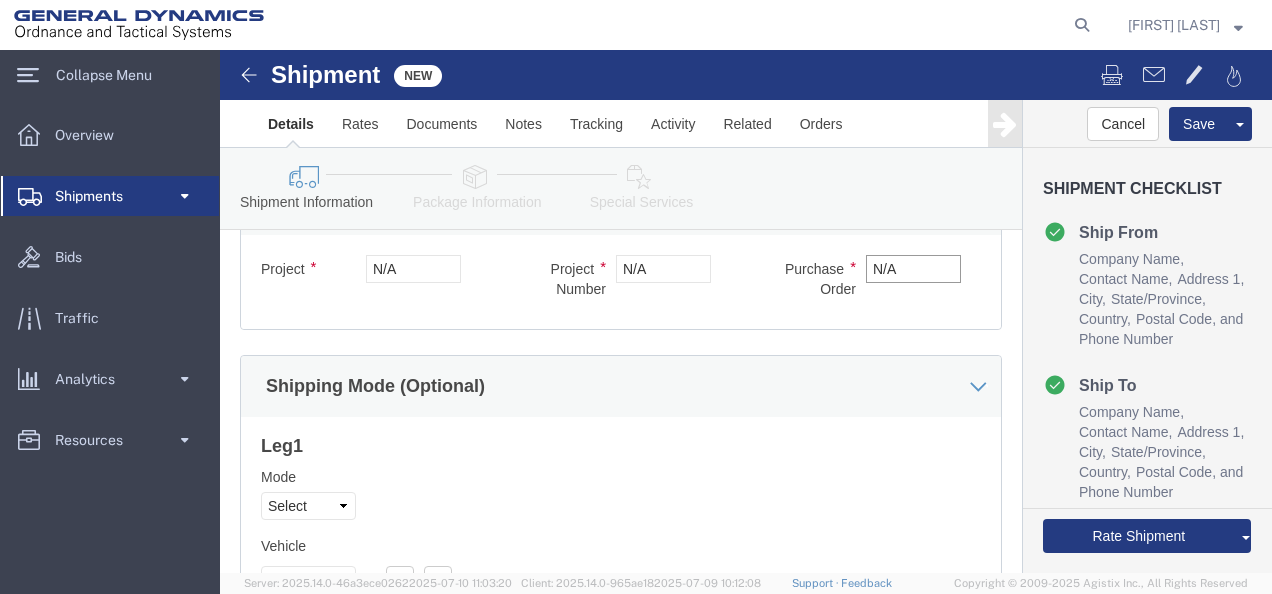 type on "N/A" 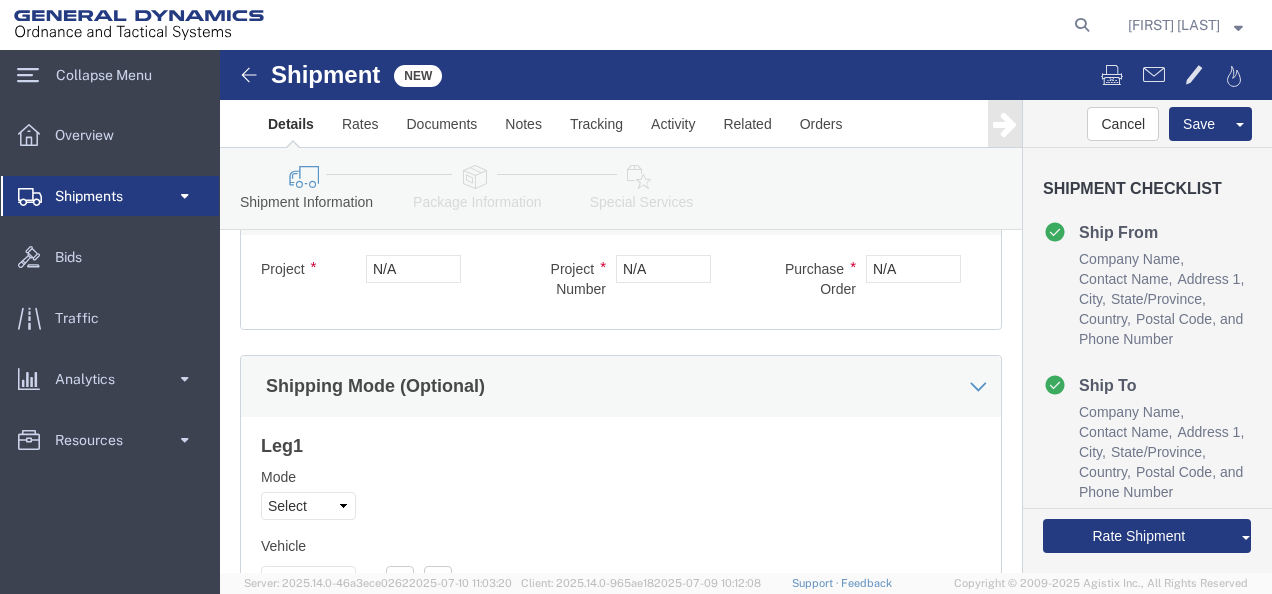 click on "Shipping Mode (Optional)" 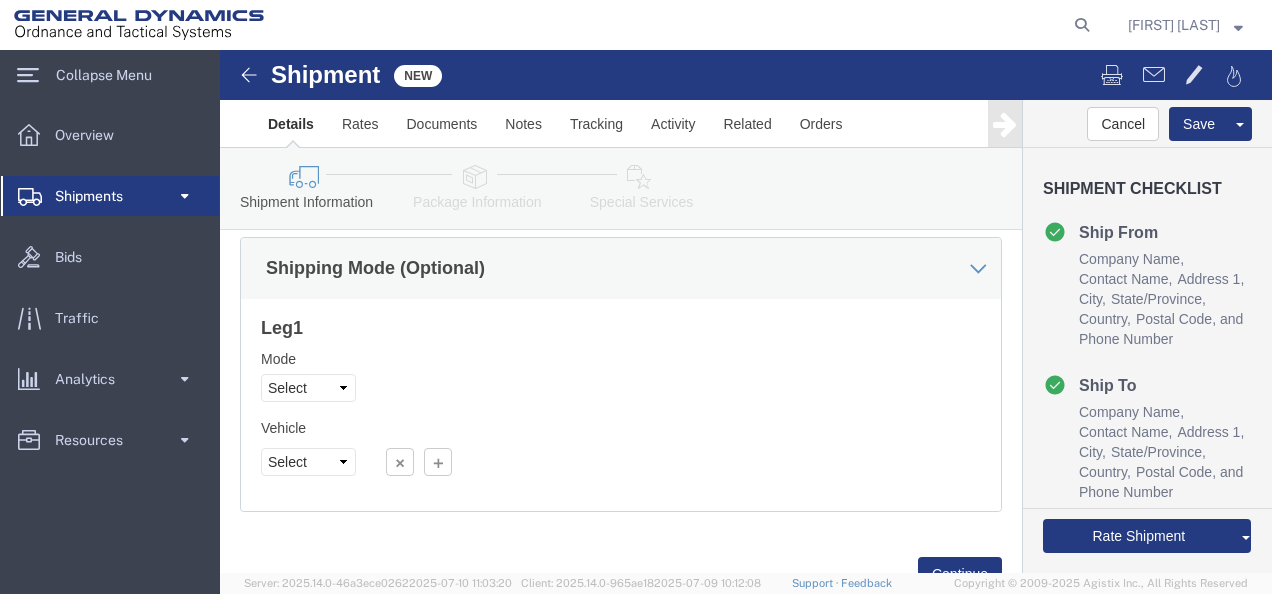scroll, scrollTop: 1456, scrollLeft: 0, axis: vertical 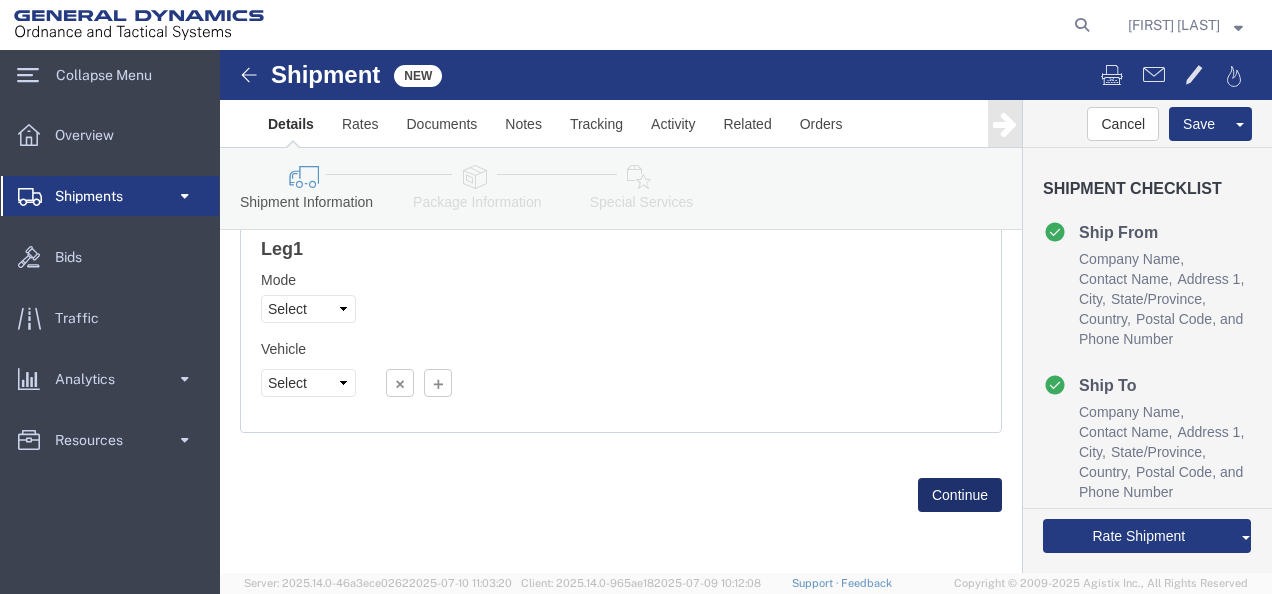click on "Continue" 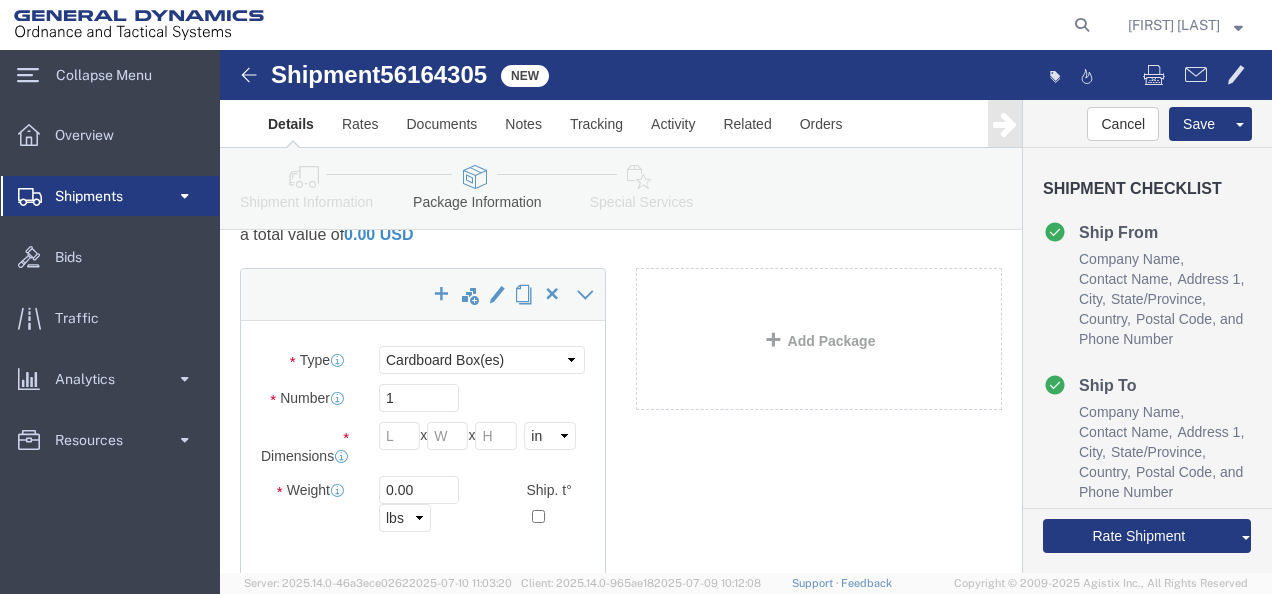 scroll, scrollTop: 104, scrollLeft: 0, axis: vertical 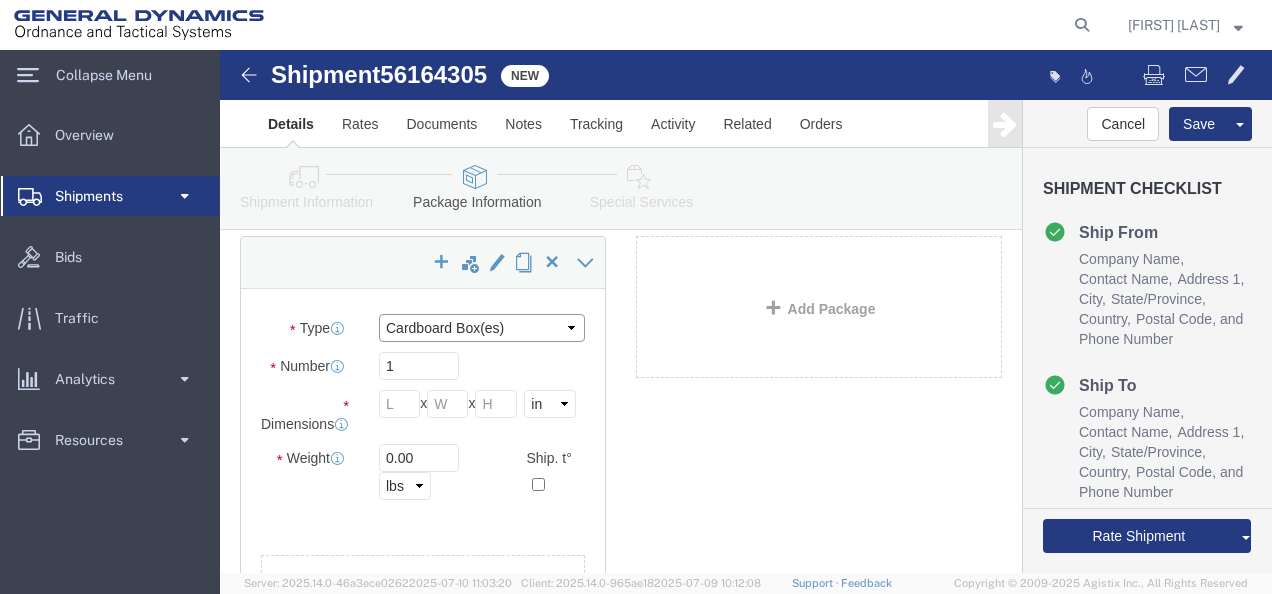 click on "Select Bale(s) Basket(s) Bolt(s) Bottle(s) Buckets Bulk Bundle(s) Can(s) Cardboard Box(es) Carton(s) Case(s) Cask(s) Crate(s) Crating Bid Required Cylinder(s) Drum(s) (Fiberboard) Drum(s) (Metal) Drum(s) (Plastic) Envelope Large Box Loose Agricultrural Product Medium Box Naked Cargo (UnPackaged) PAK Pail(s) Pallet(s) Oversized (Not Stackable) Pallet(s) Oversized (Stackable) Pallet(s) Standard (Not Stackable) Pallet(s) Standard (Stackable) Rack Roll(s) Skid(s) Slipsheet Small Box Tube Vendor Packaging Xtreme Half Stack Your Packaging" 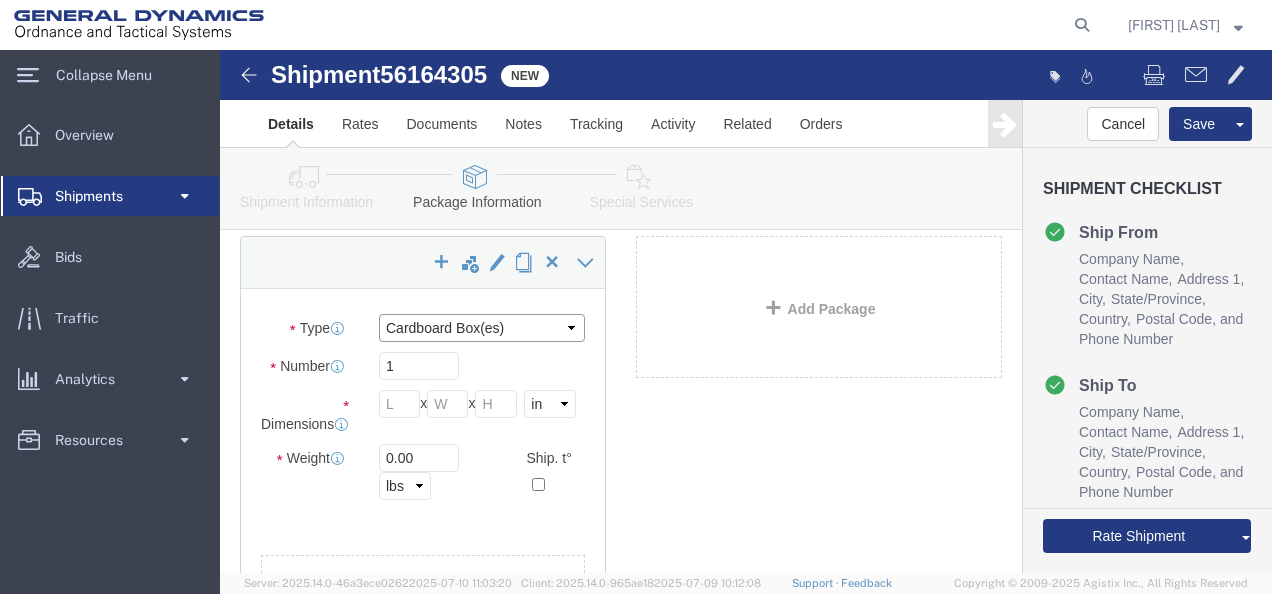 select on "ENV" 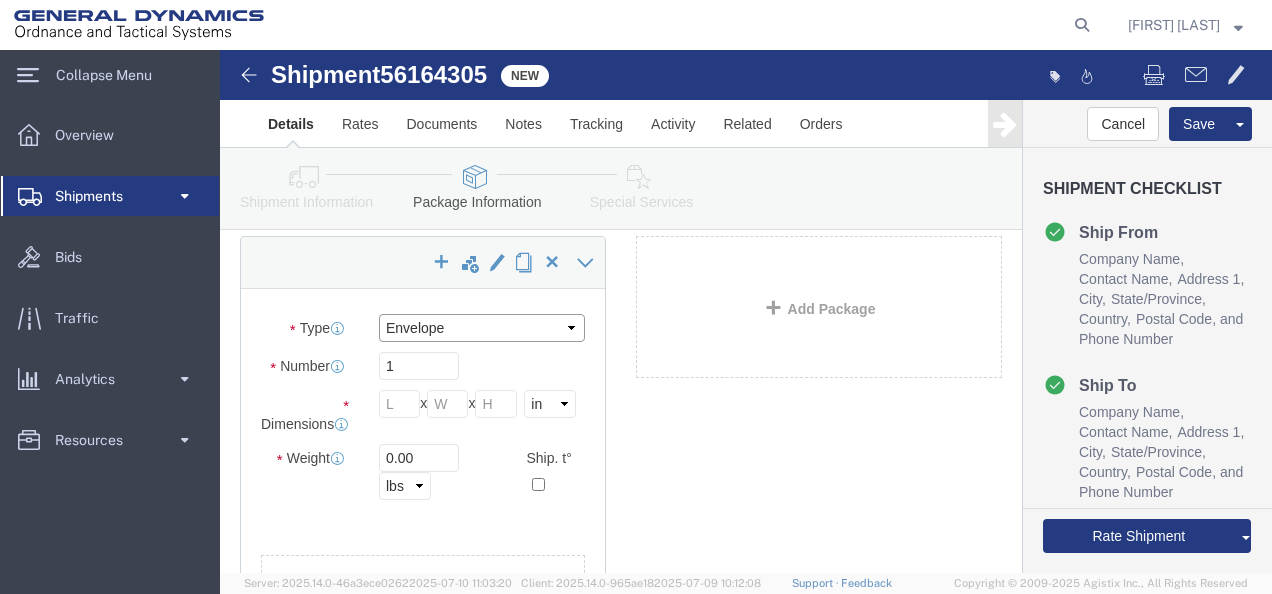 click on "Select Bale(s) Basket(s) Bolt(s) Bottle(s) Buckets Bulk Bundle(s) Can(s) Cardboard Box(es) Carton(s) Case(s) Cask(s) Crate(s) Crating Bid Required Cylinder(s) Drum(s) (Fiberboard) Drum(s) (Metal) Drum(s) (Plastic) Envelope Large Box Loose Agricultrural Product Medium Box Naked Cargo (UnPackaged) PAK Pail(s) Pallet(s) Oversized (Not Stackable) Pallet(s) Oversized (Stackable) Pallet(s) Standard (Not Stackable) Pallet(s) Standard (Stackable) Rack Roll(s) Skid(s) Slipsheet Small Box Tube Vendor Packaging Xtreme Half Stack Your Packaging" 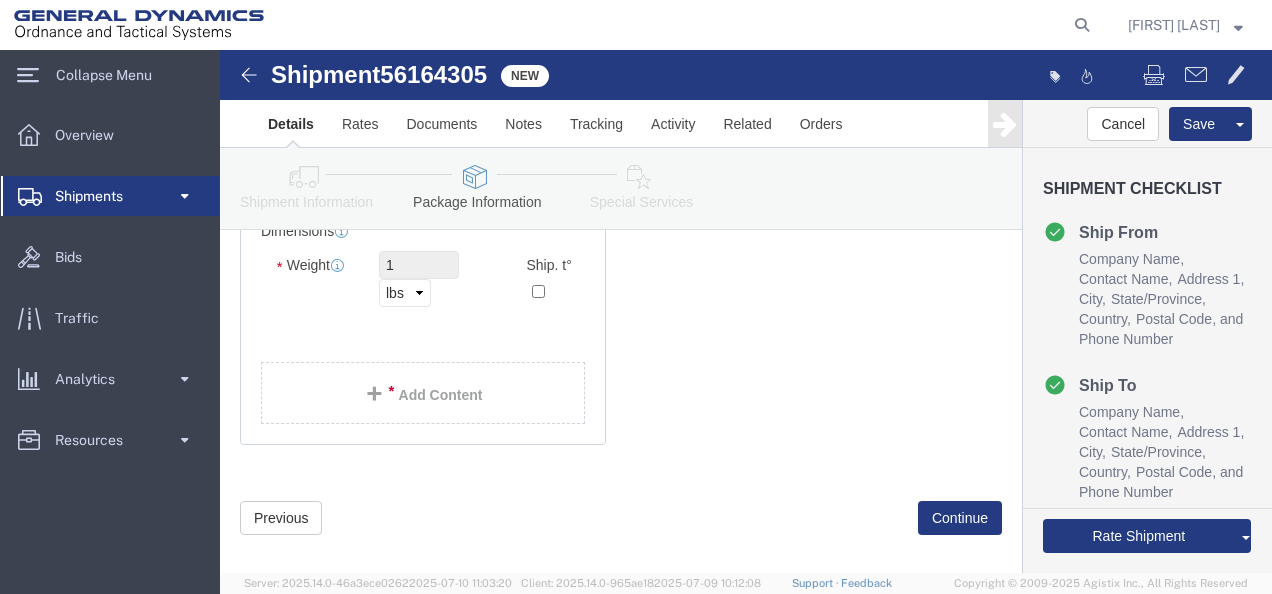 scroll, scrollTop: 304, scrollLeft: 0, axis: vertical 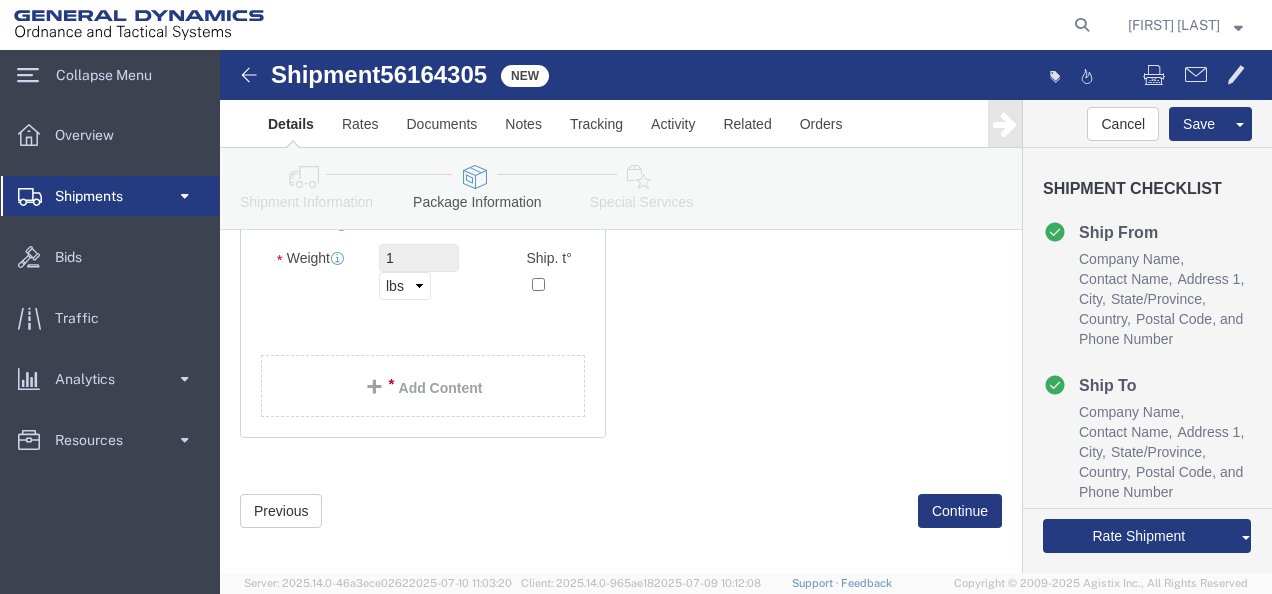 click on "Add Content" 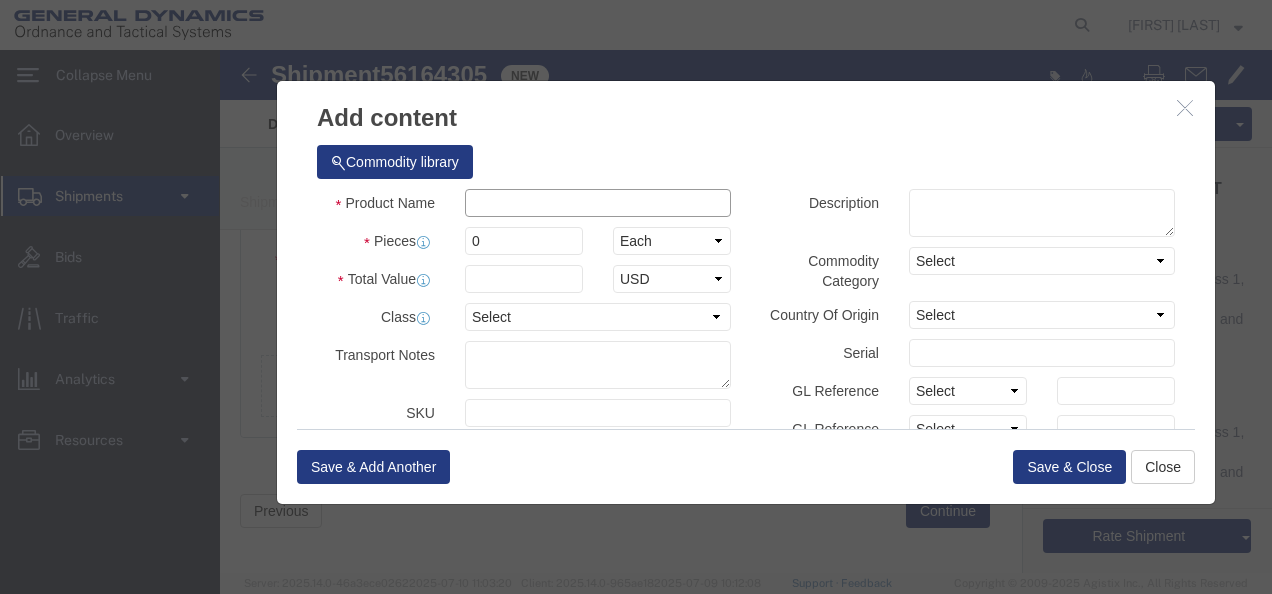 drag, startPoint x: 513, startPoint y: 203, endPoint x: 293, endPoint y: 153, distance: 225.61029 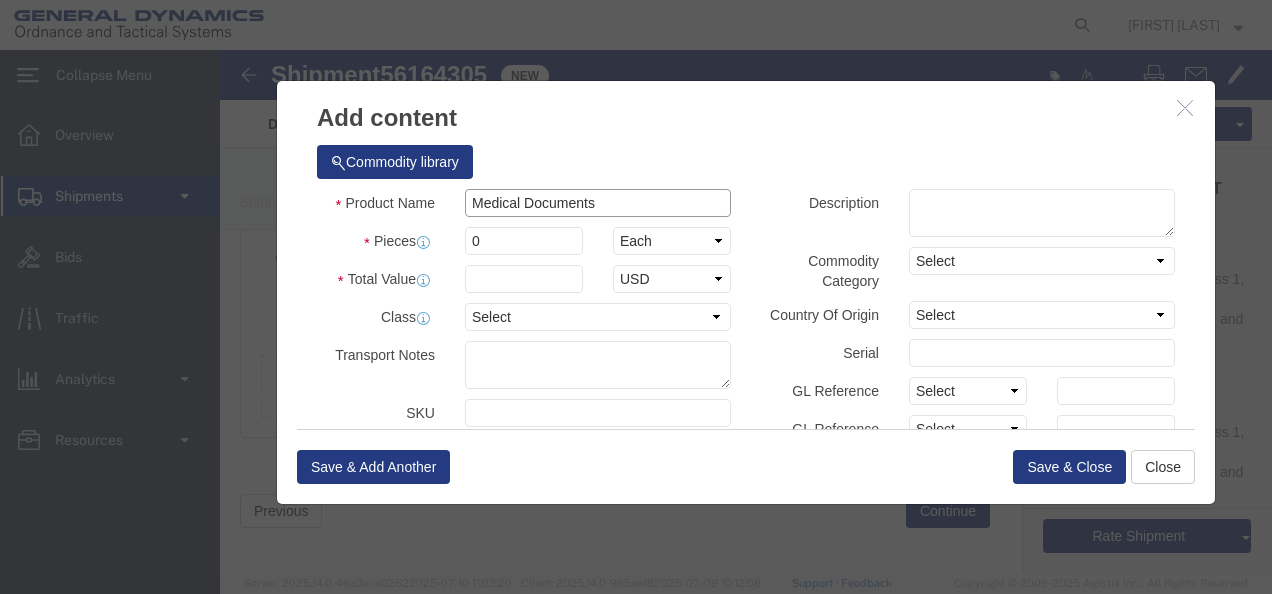 drag, startPoint x: 431, startPoint y: 157, endPoint x: 206, endPoint y: 164, distance: 225.10886 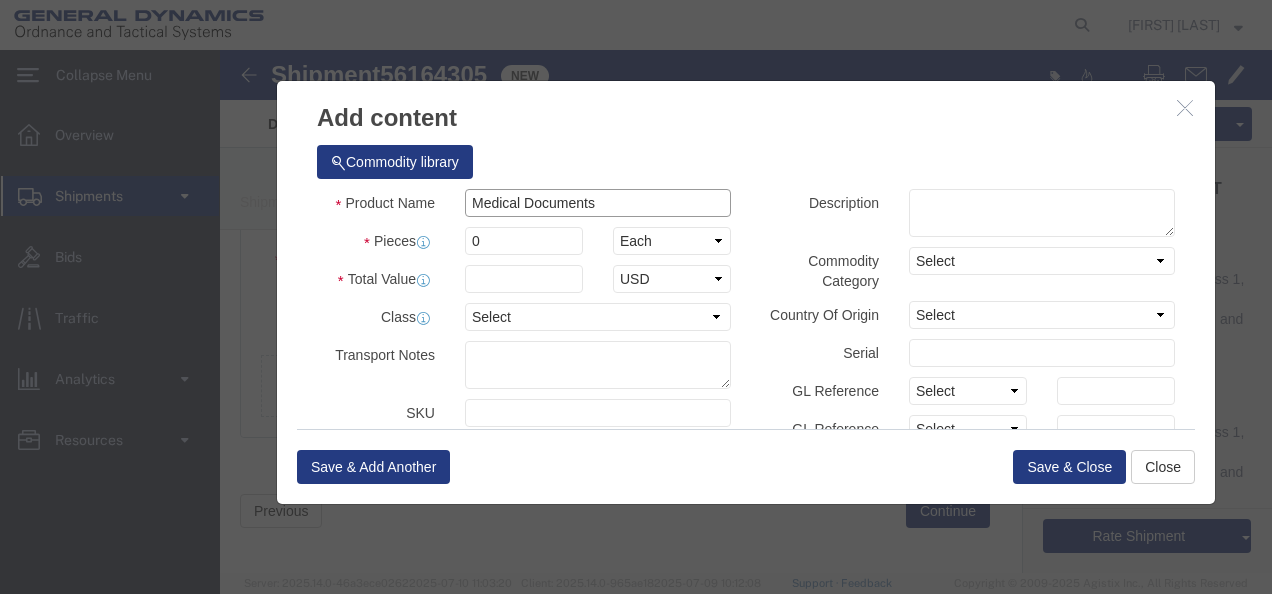 type on "Medical Documents" 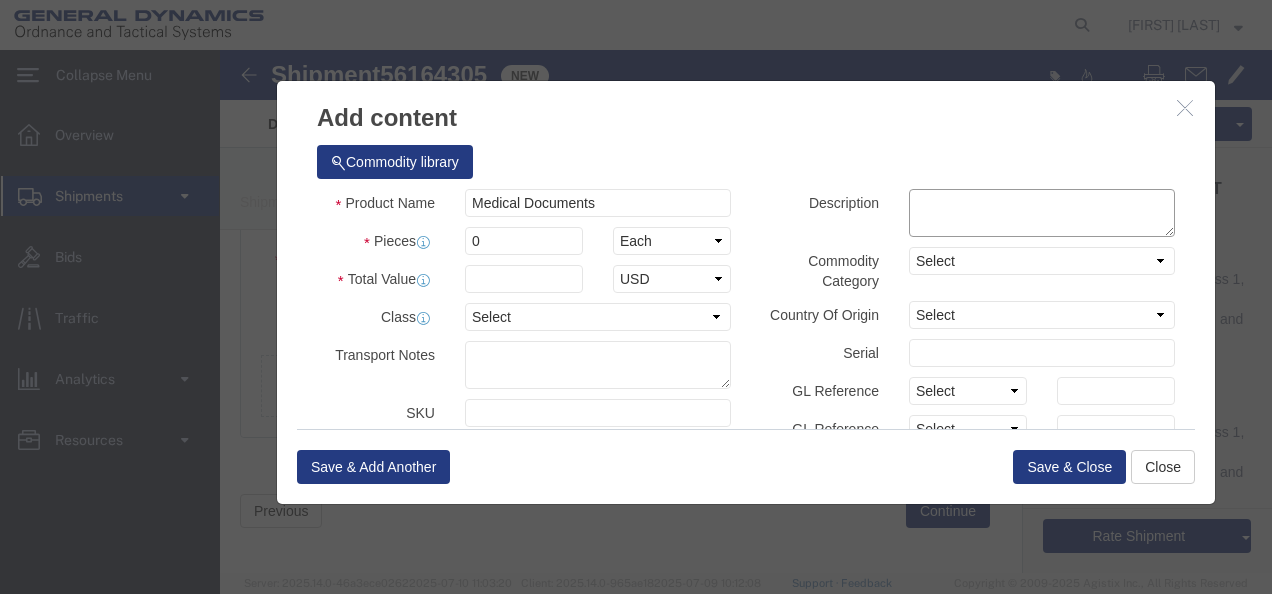 click 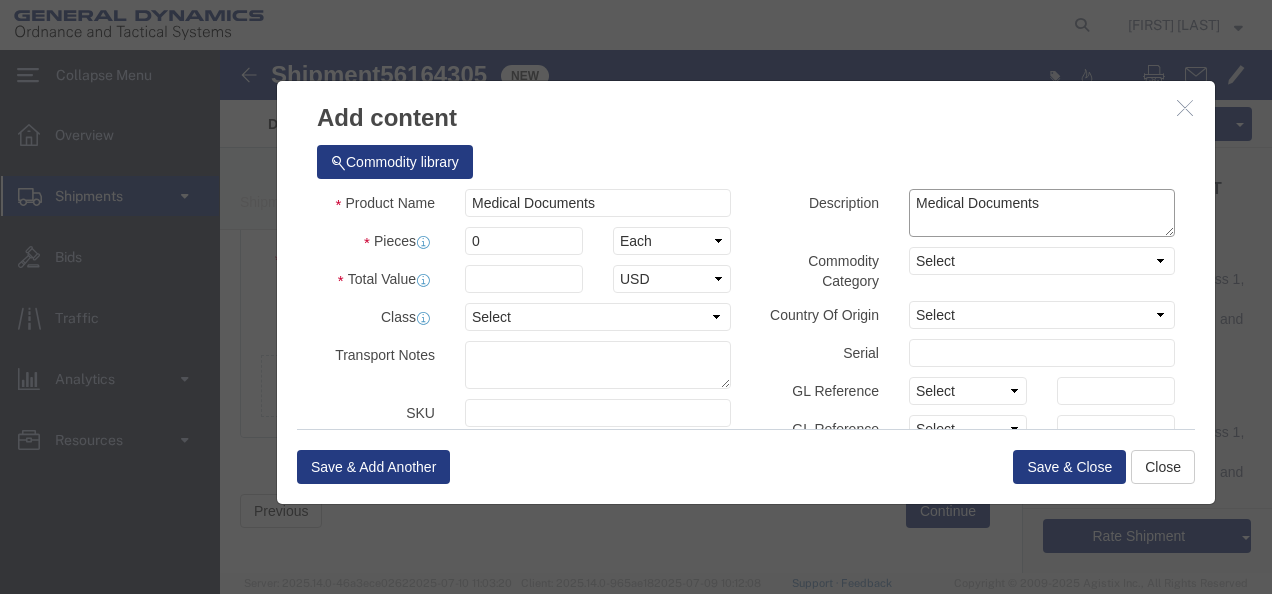 type on "Medical Documents" 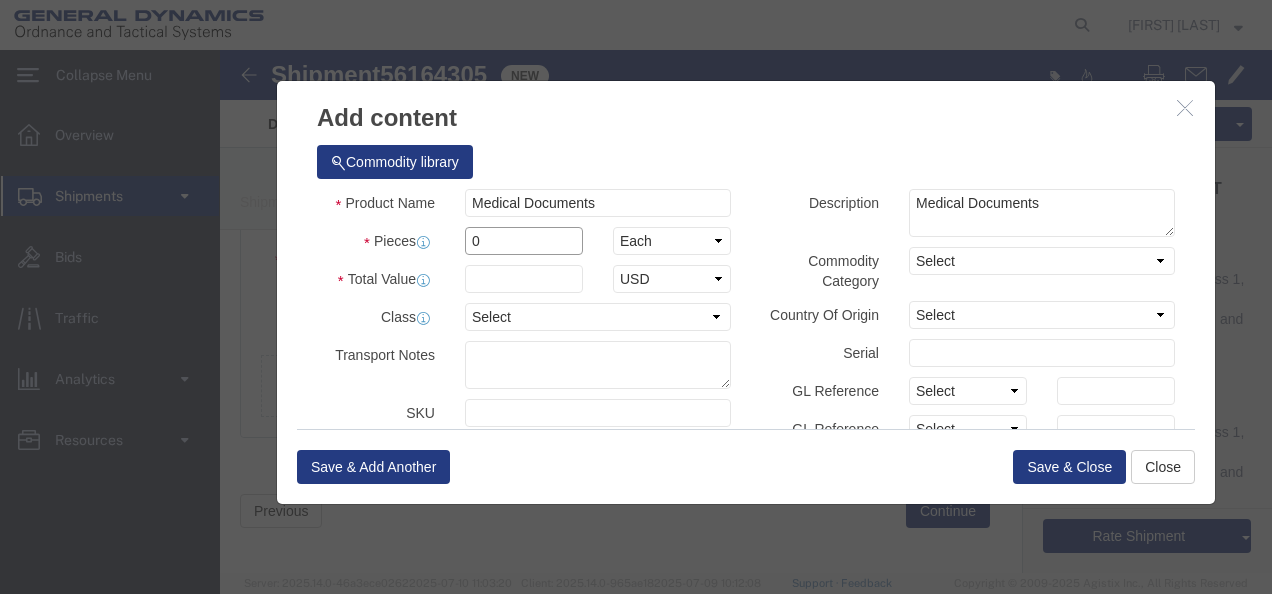 drag, startPoint x: 286, startPoint y: 181, endPoint x: 227, endPoint y: 185, distance: 59.135437 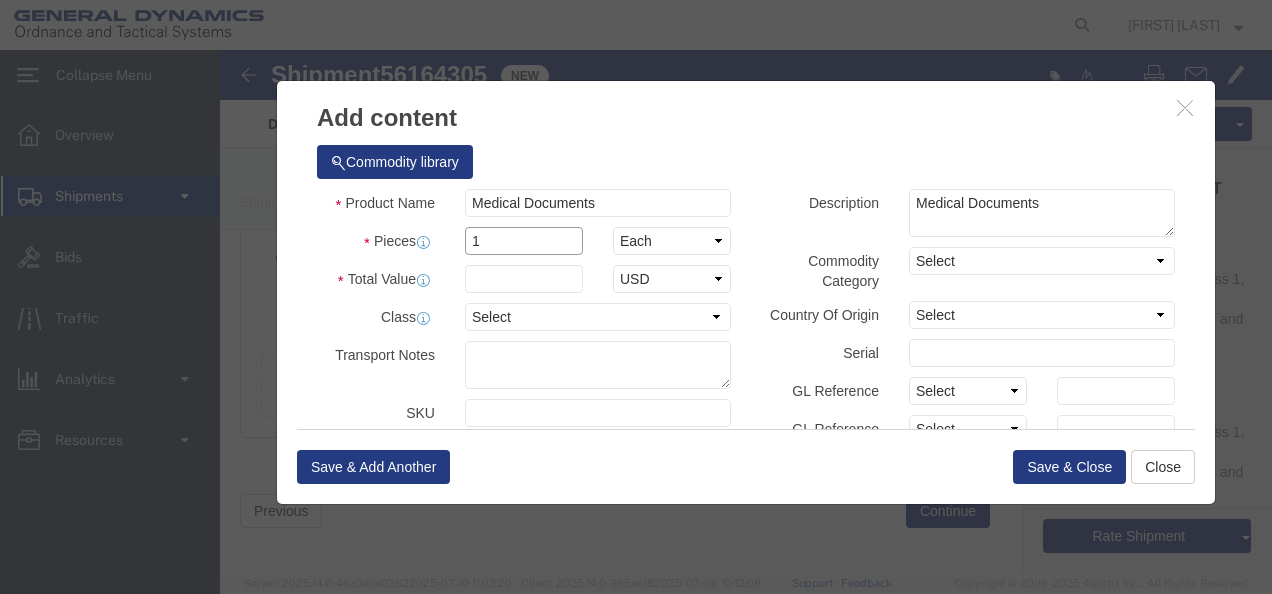 type on "1" 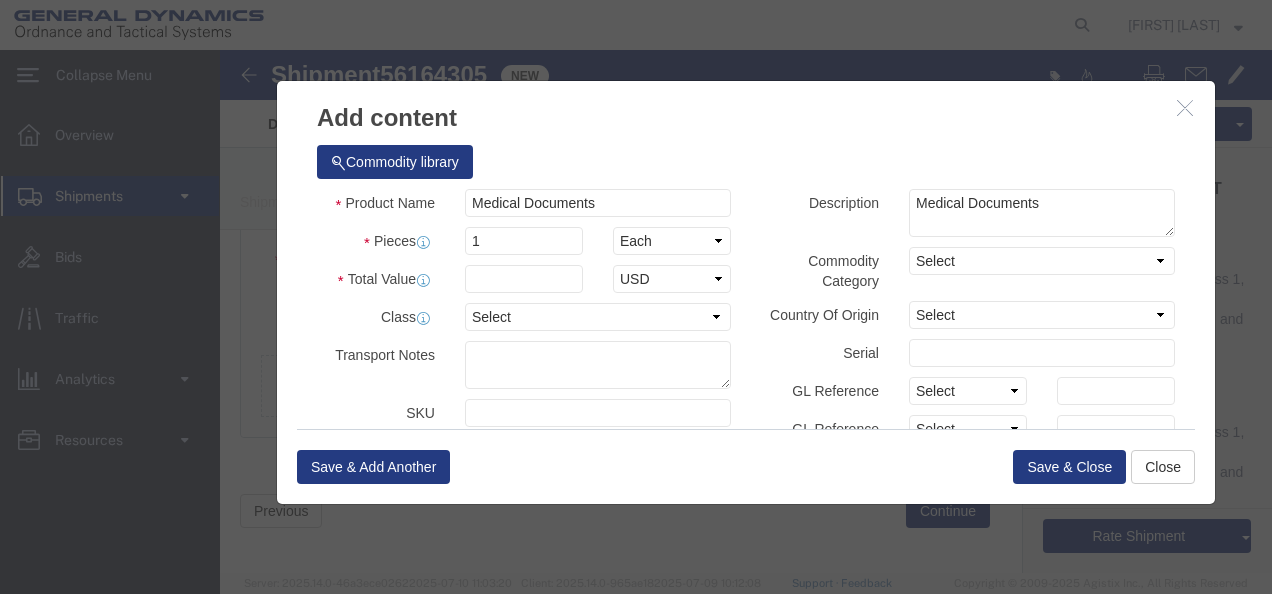 drag, startPoint x: 228, startPoint y: 190, endPoint x: 238, endPoint y: 203, distance: 16.40122 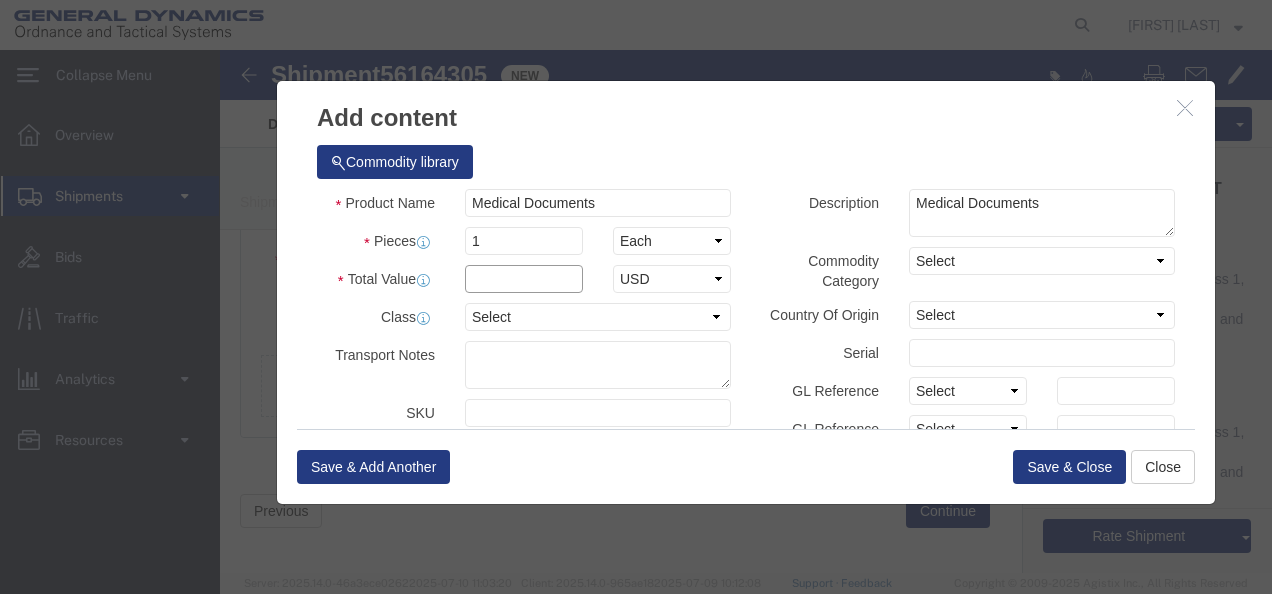 click 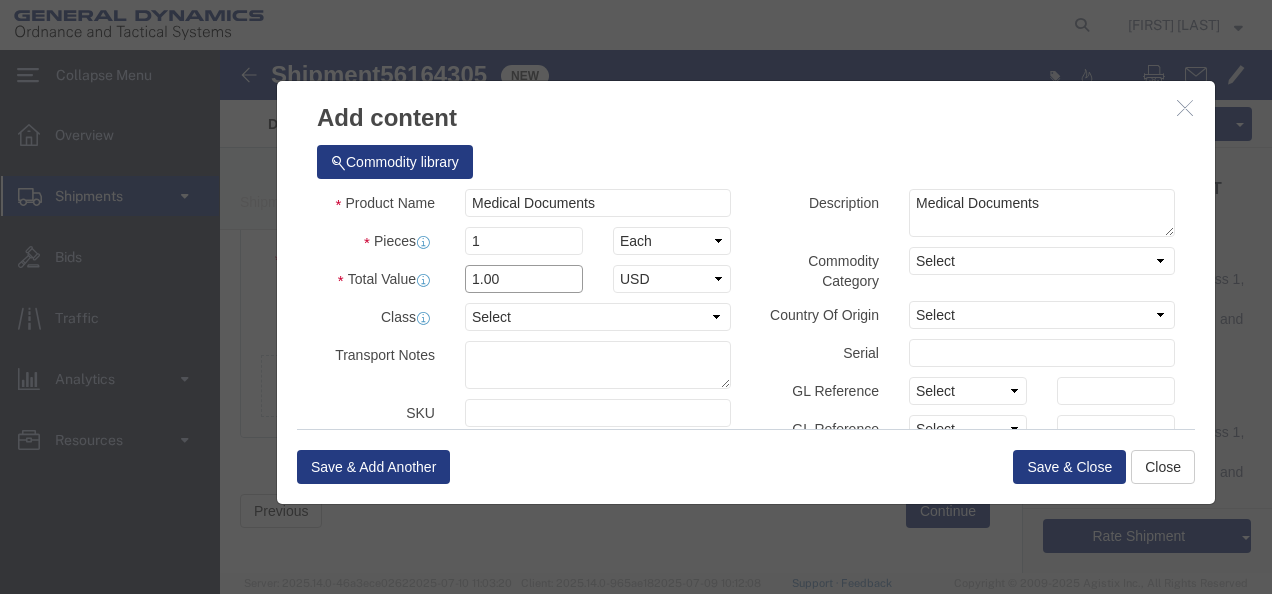 type on "1.00" 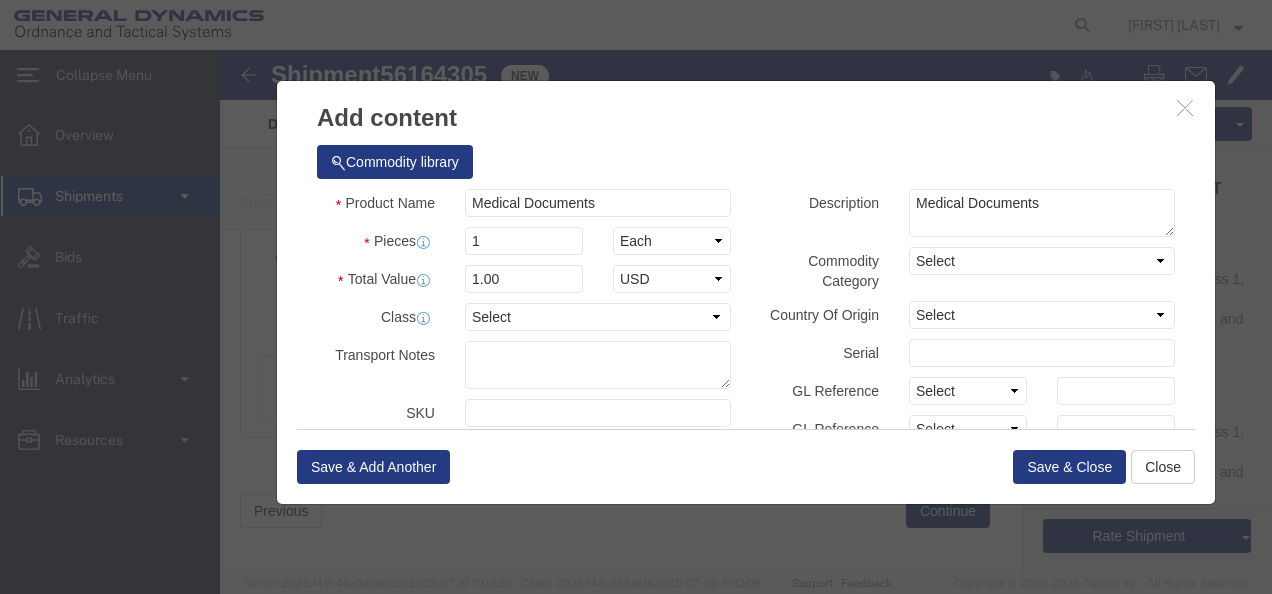 click on "Description Medical Documents" 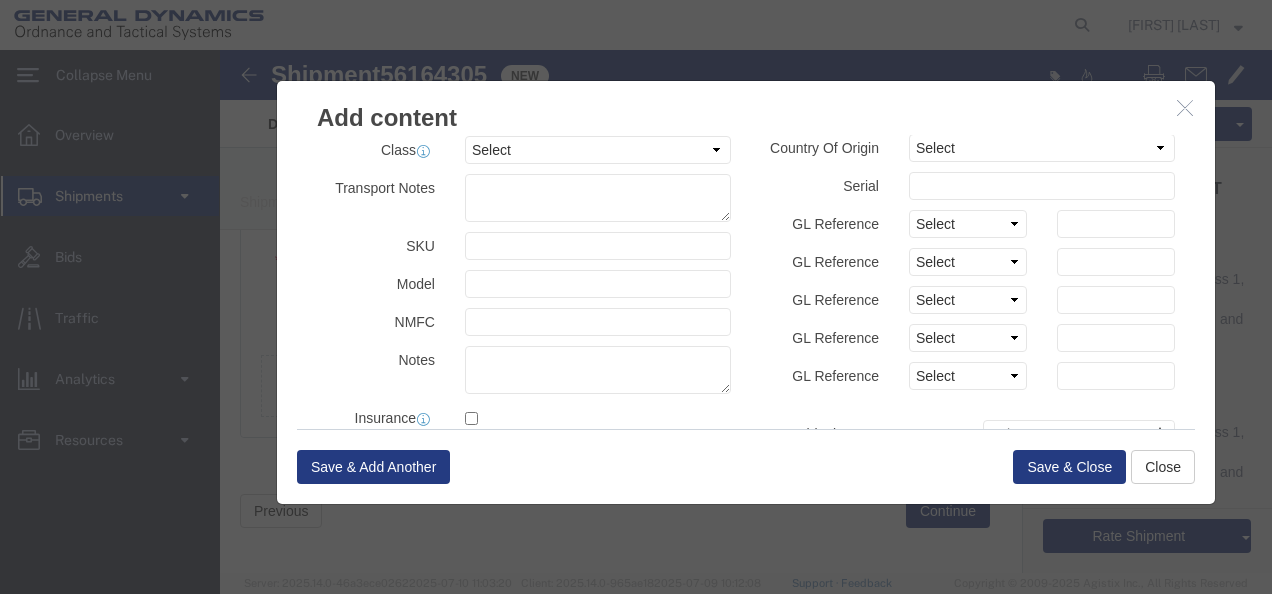 scroll, scrollTop: 276, scrollLeft: 0, axis: vertical 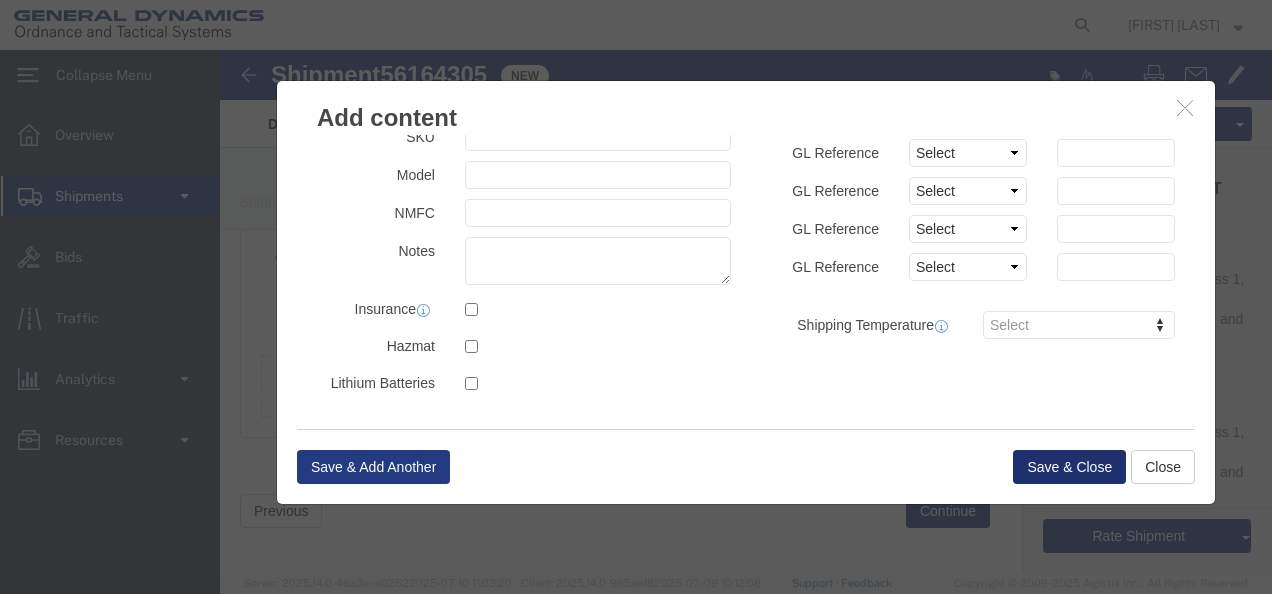 click on "Save & Close" 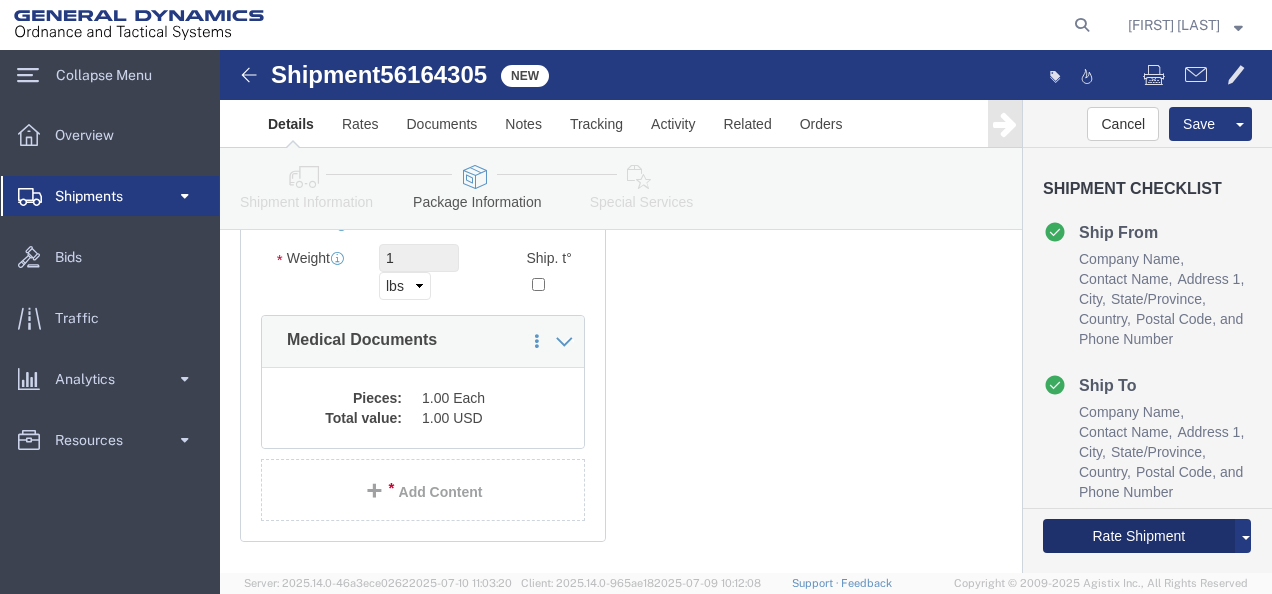 click on "Rate Shipment" 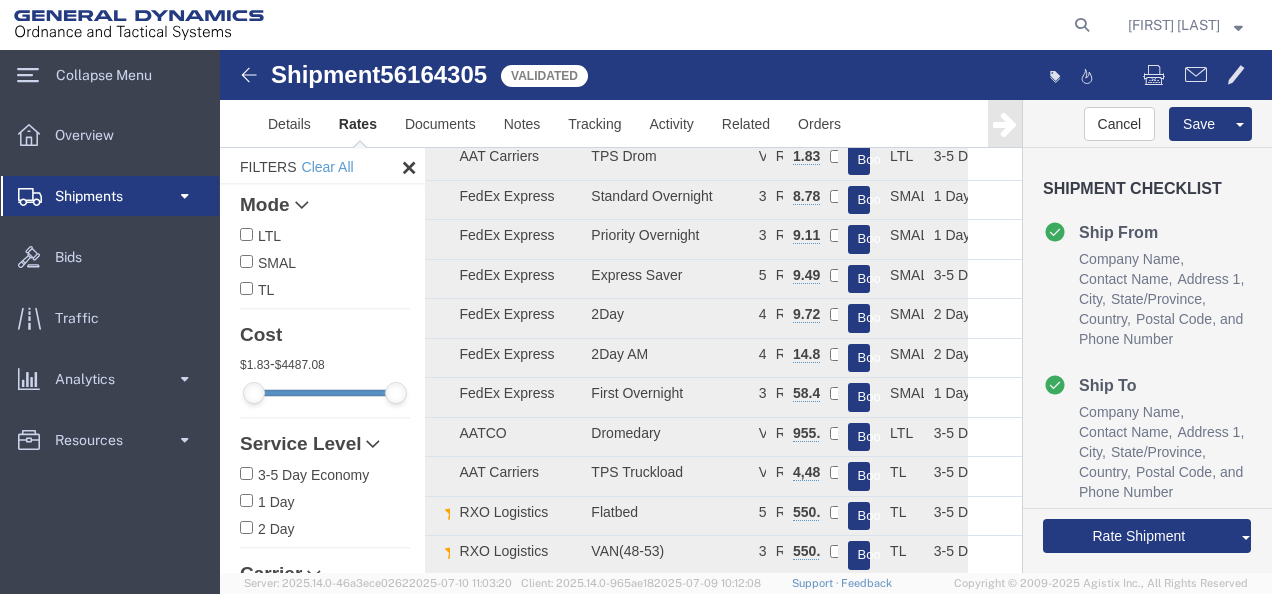 scroll, scrollTop: 0, scrollLeft: 0, axis: both 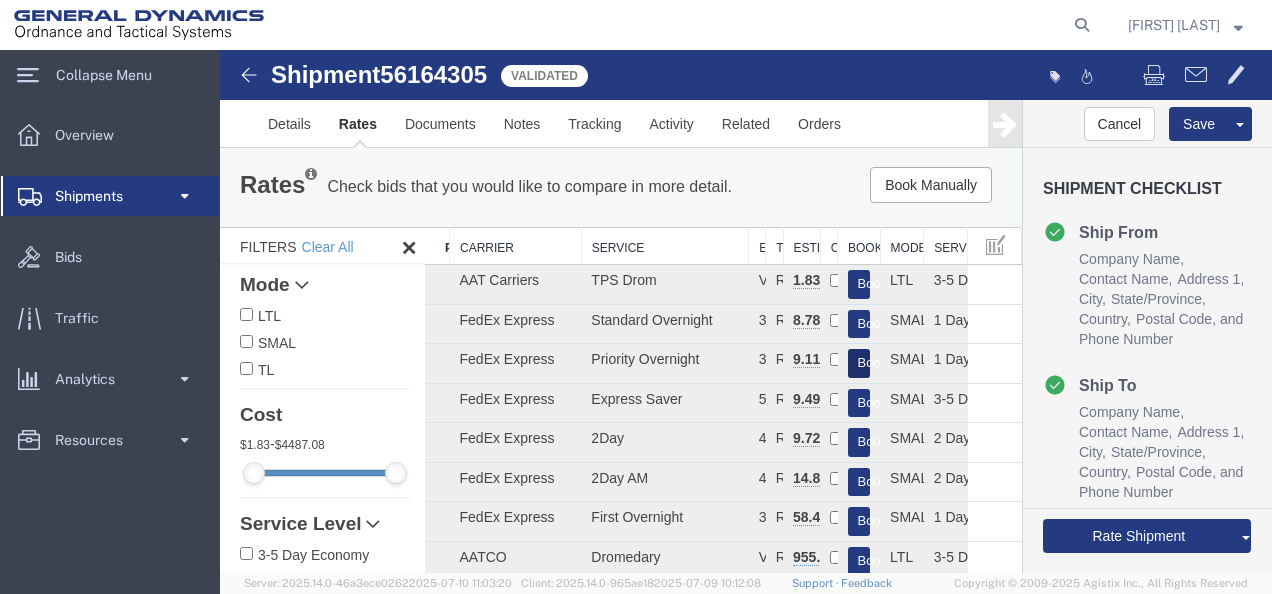 click on "Book" at bounding box center (859, 363) 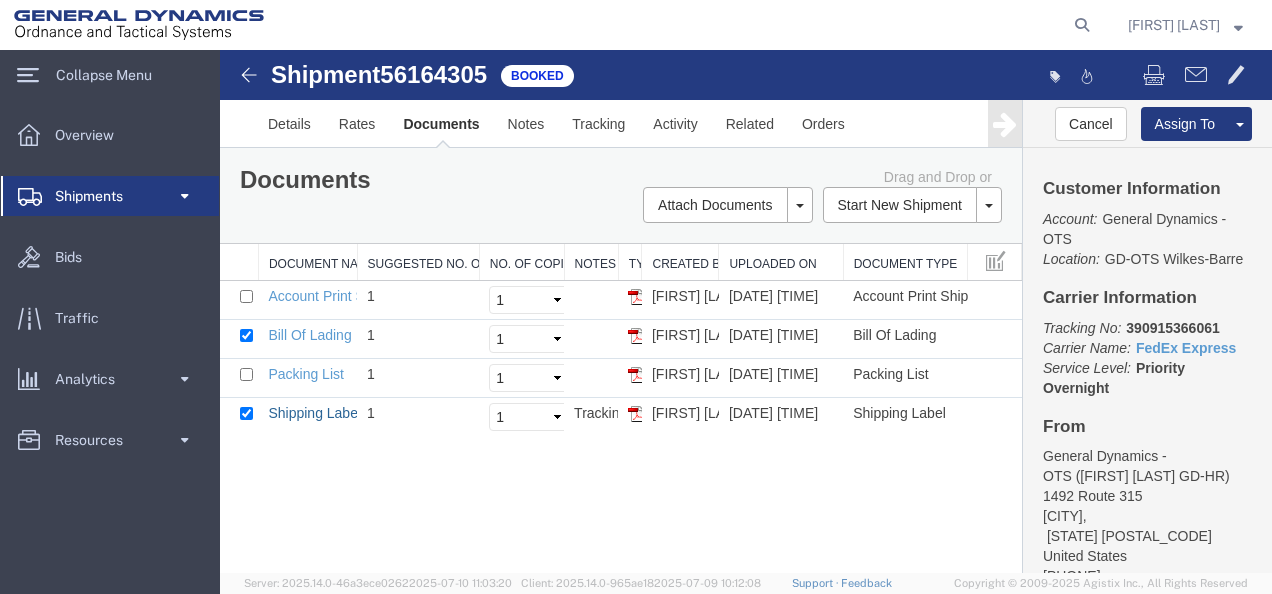 click on "Shipping Label Laser" at bounding box center (334, 413) 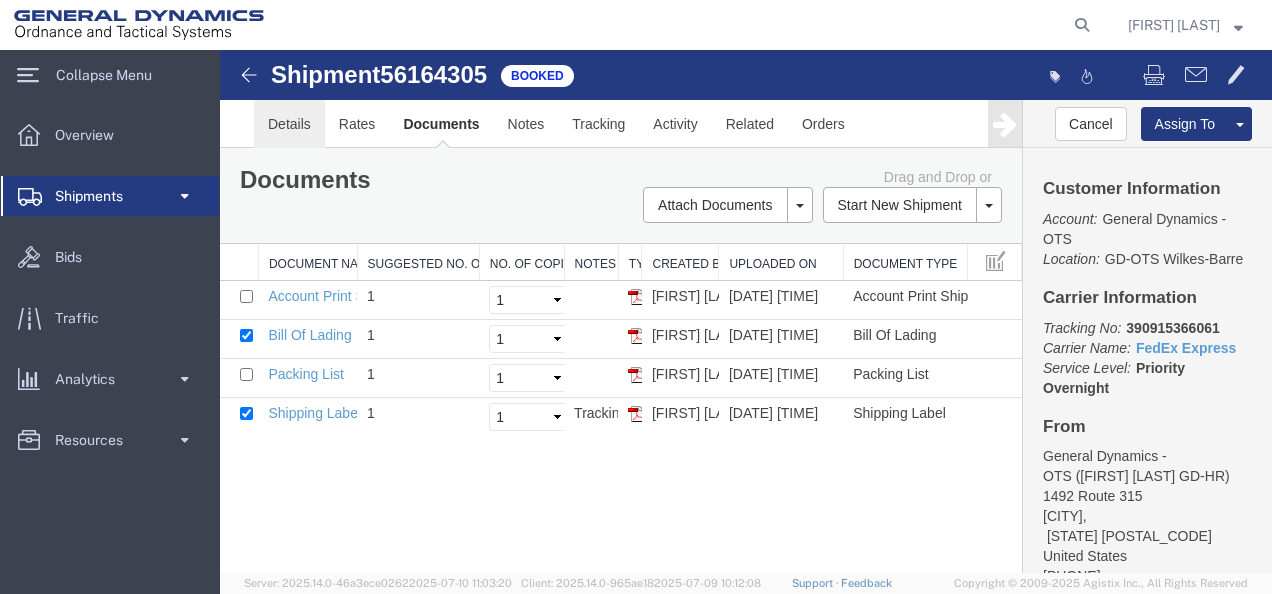 click on "Details" at bounding box center [289, 124] 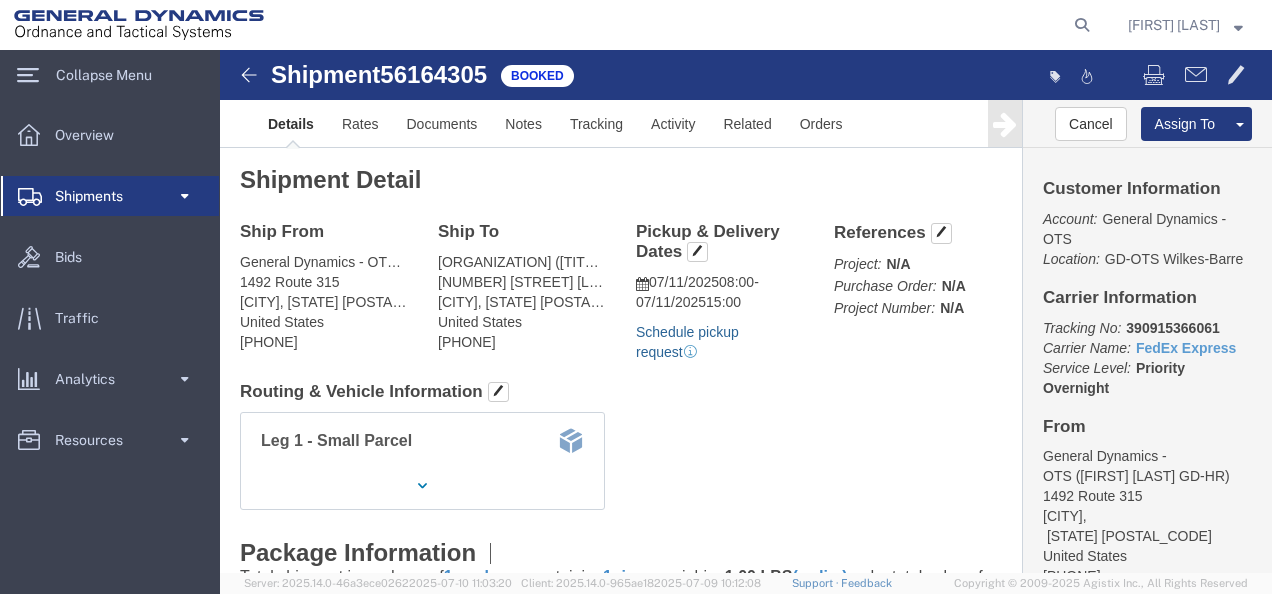 click on "Schedule pickup request" 